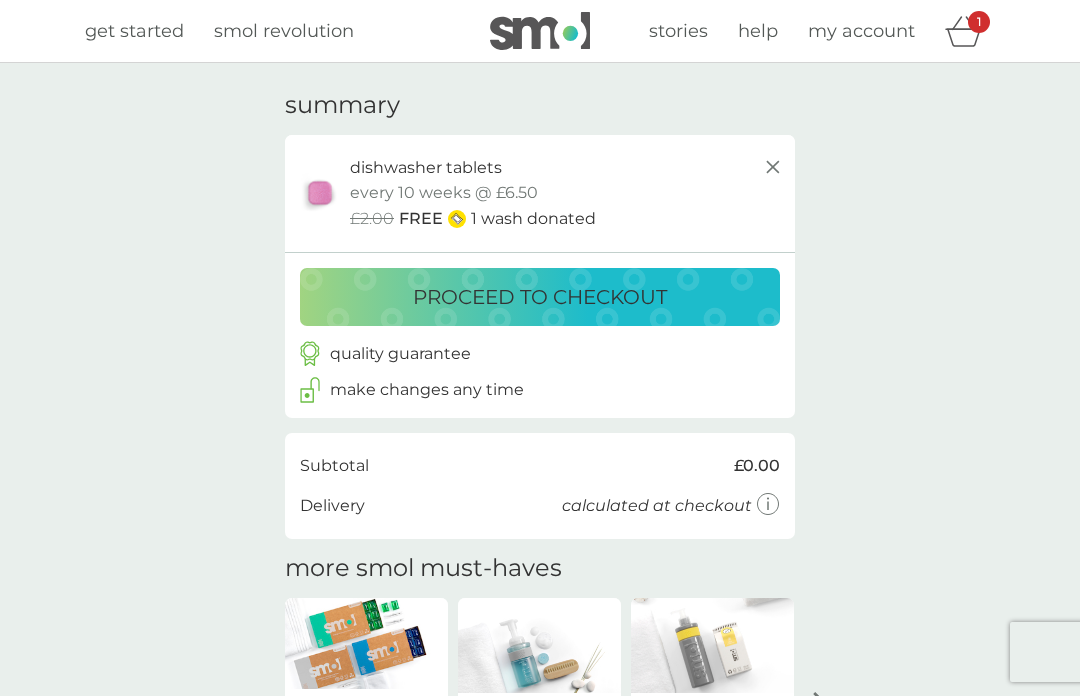 scroll, scrollTop: 0, scrollLeft: 0, axis: both 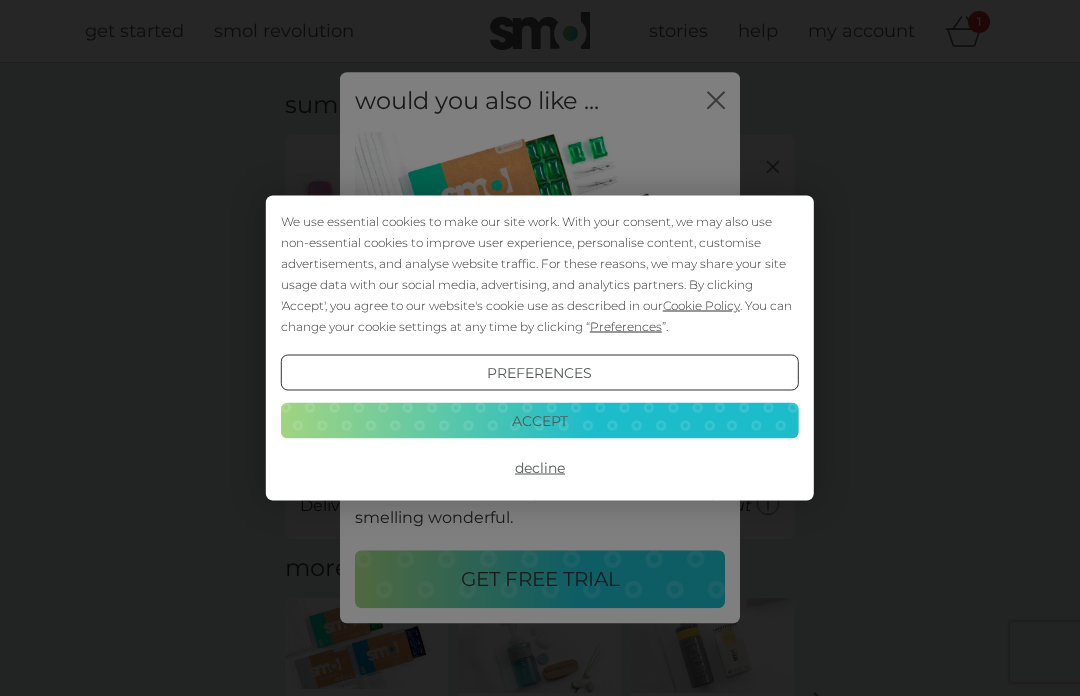 click on "Decline" at bounding box center [540, 468] 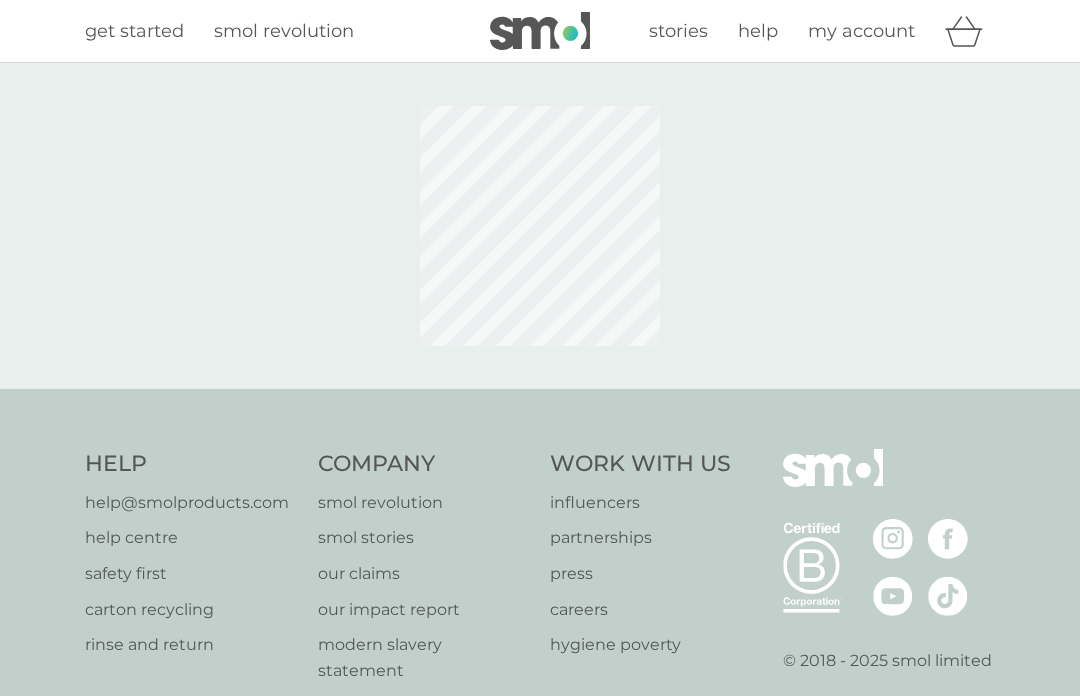 scroll, scrollTop: 0, scrollLeft: 0, axis: both 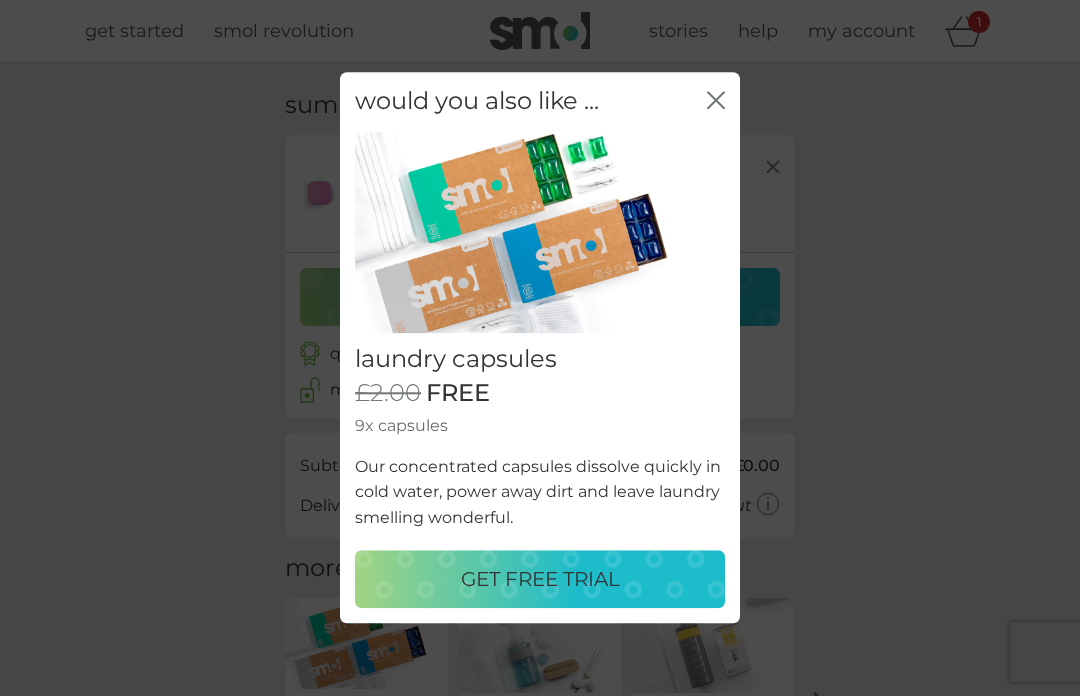 click on "close" 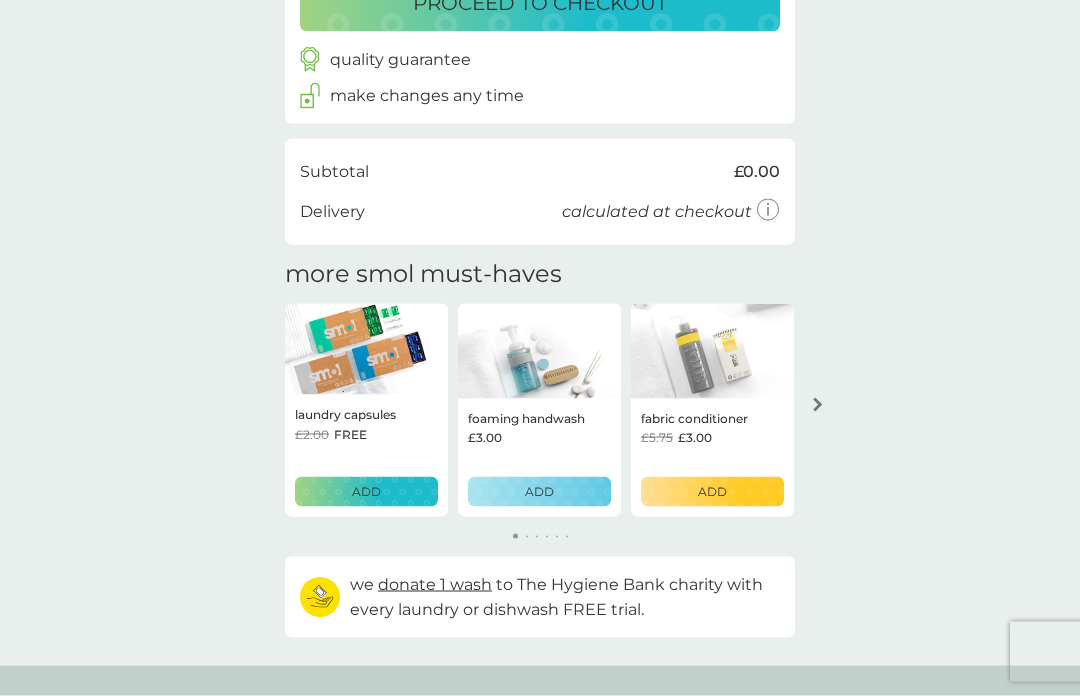 scroll, scrollTop: 295, scrollLeft: 0, axis: vertical 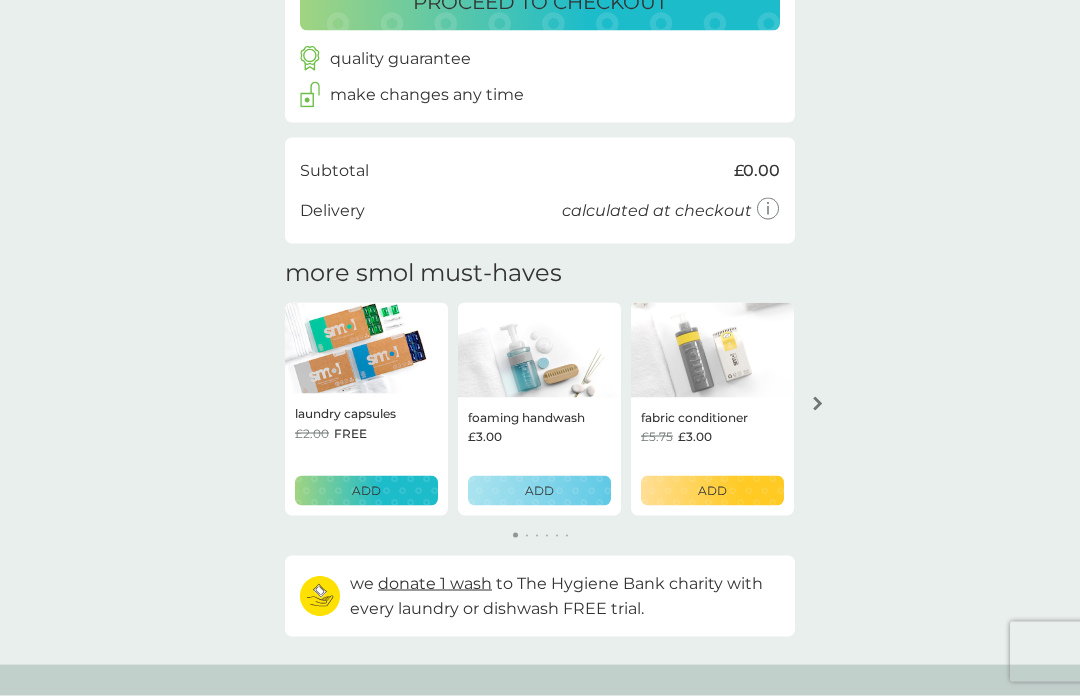 click at bounding box center [539, 351] 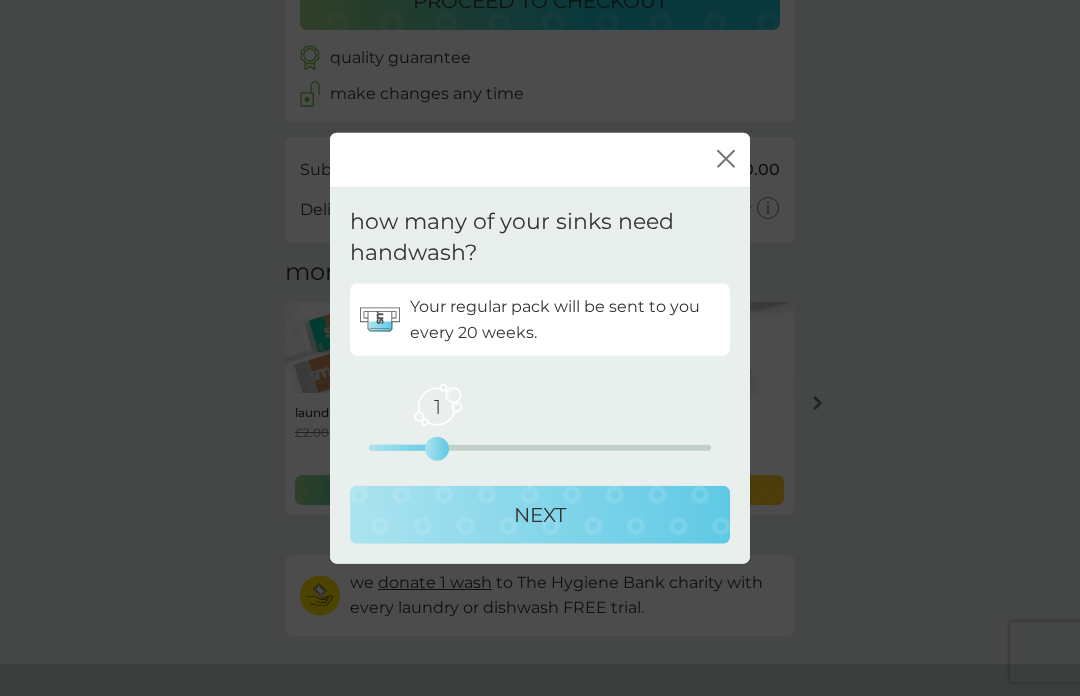 click on "1 0 2.5 5" at bounding box center [540, 447] 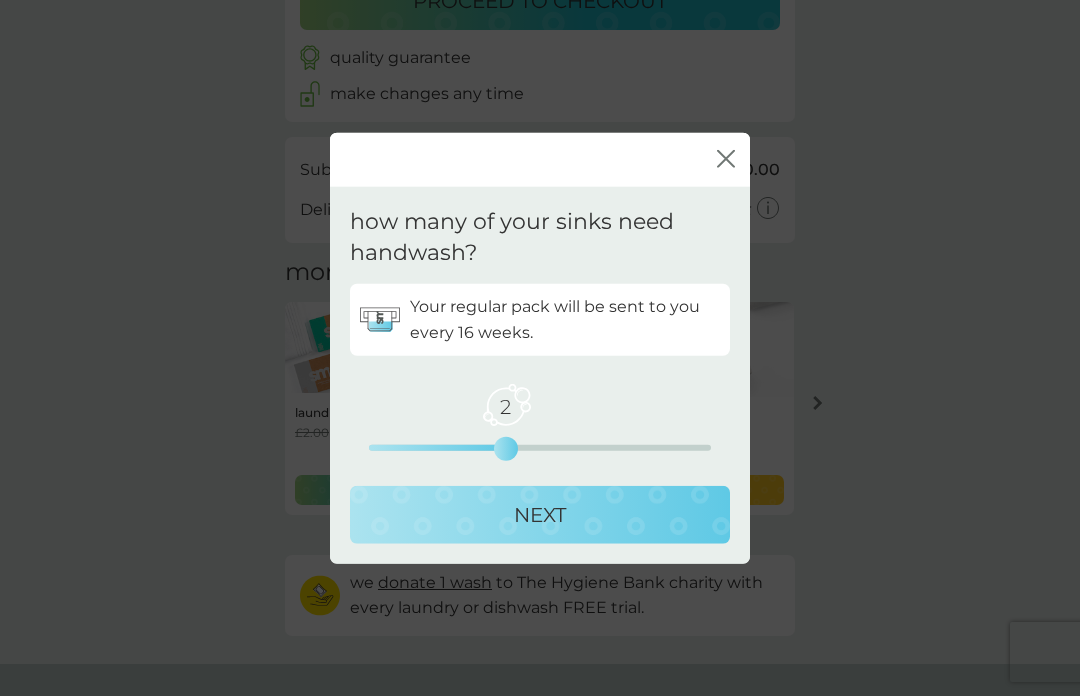 click on "NEXT" at bounding box center [540, 514] 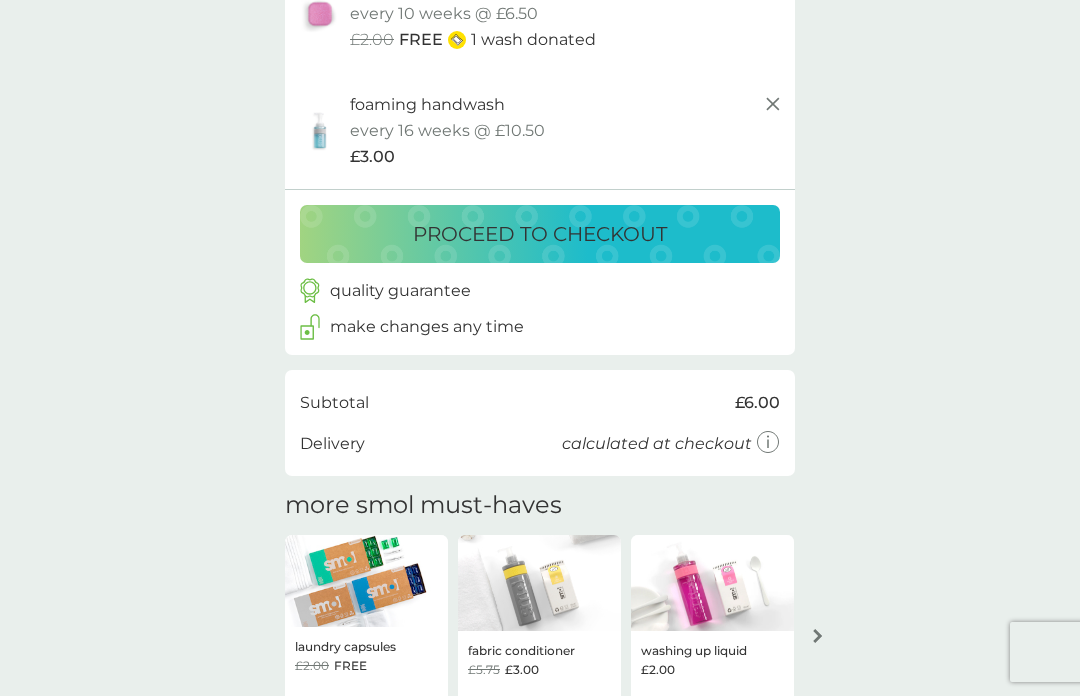click at bounding box center [712, 583] 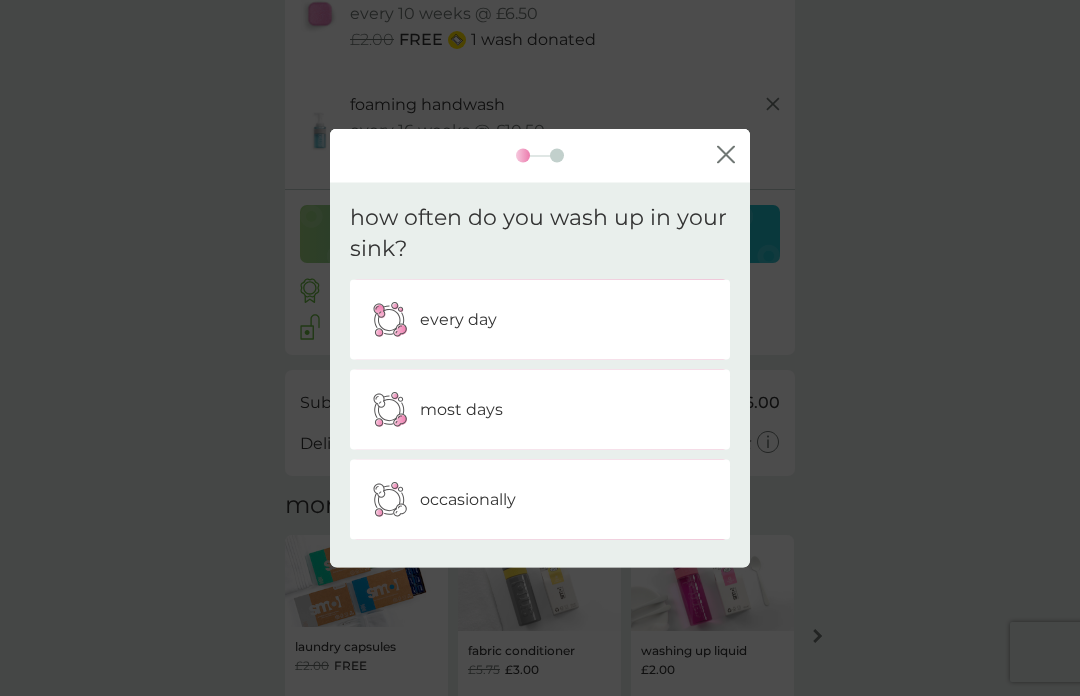 click on "most days" at bounding box center (540, 409) 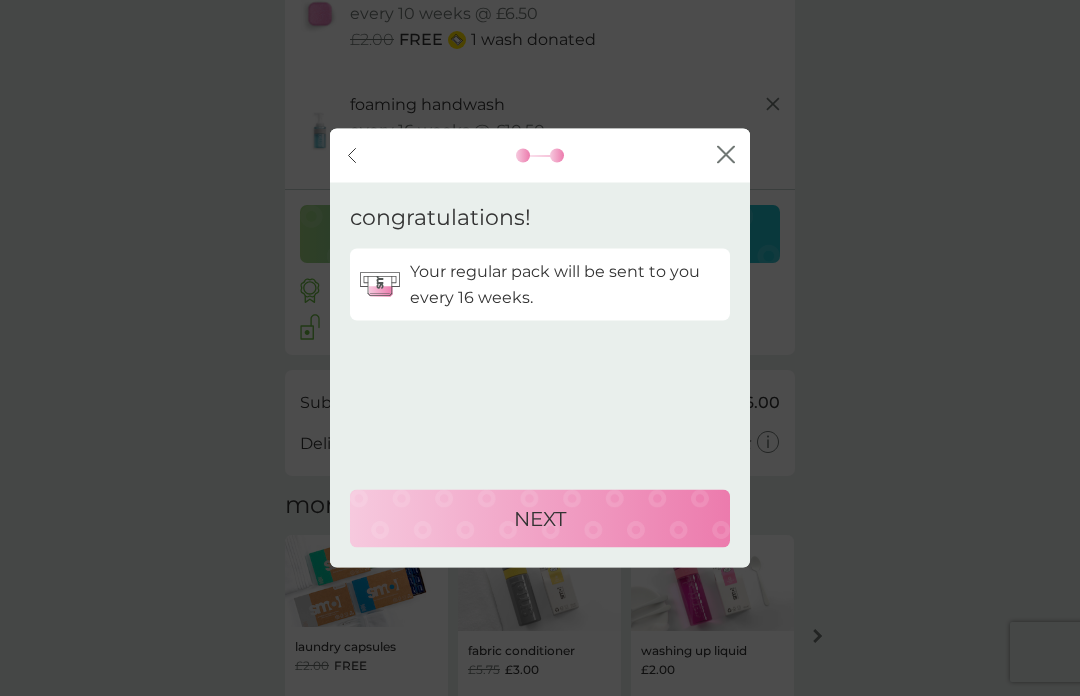 click on "NEXT" at bounding box center (540, 519) 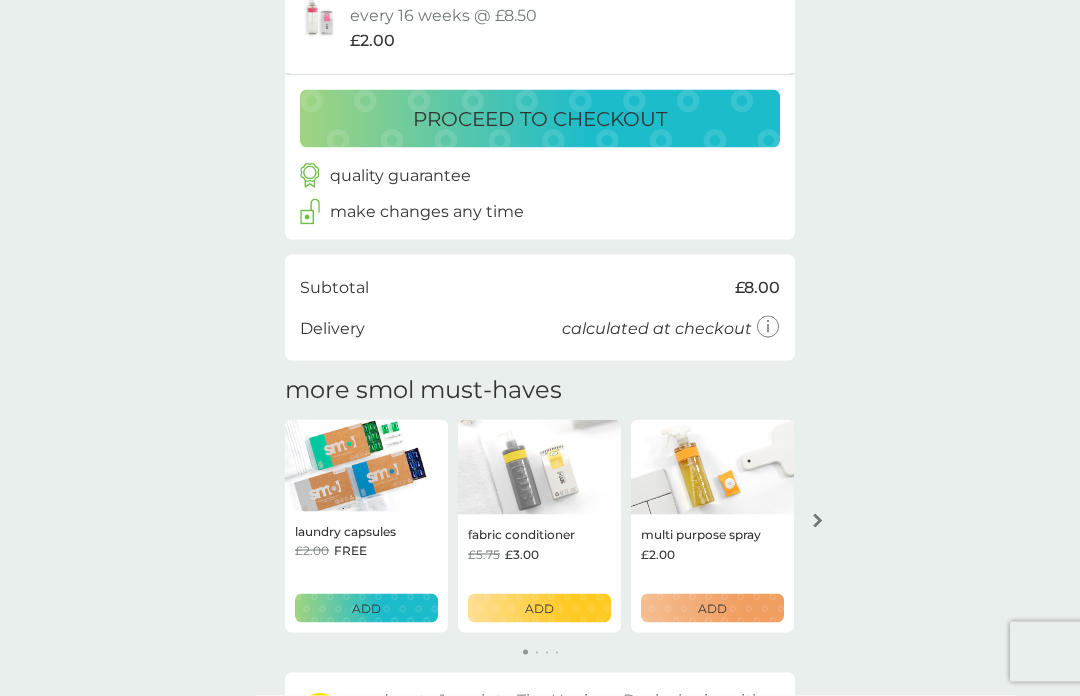 scroll, scrollTop: 563, scrollLeft: 0, axis: vertical 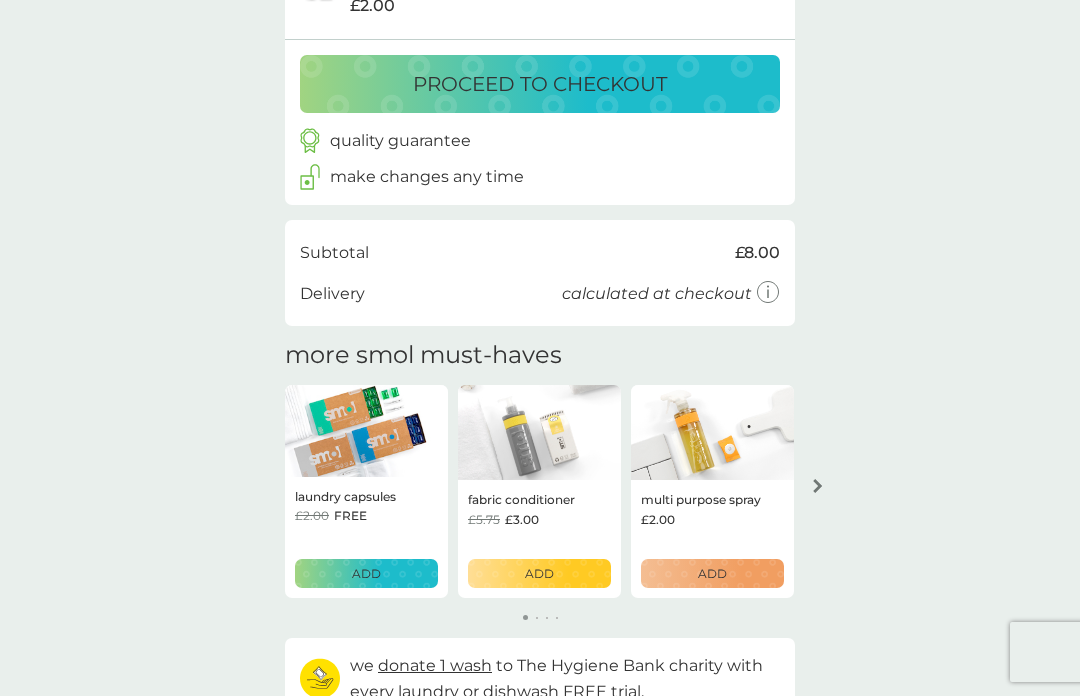 click at bounding box center [818, 486] 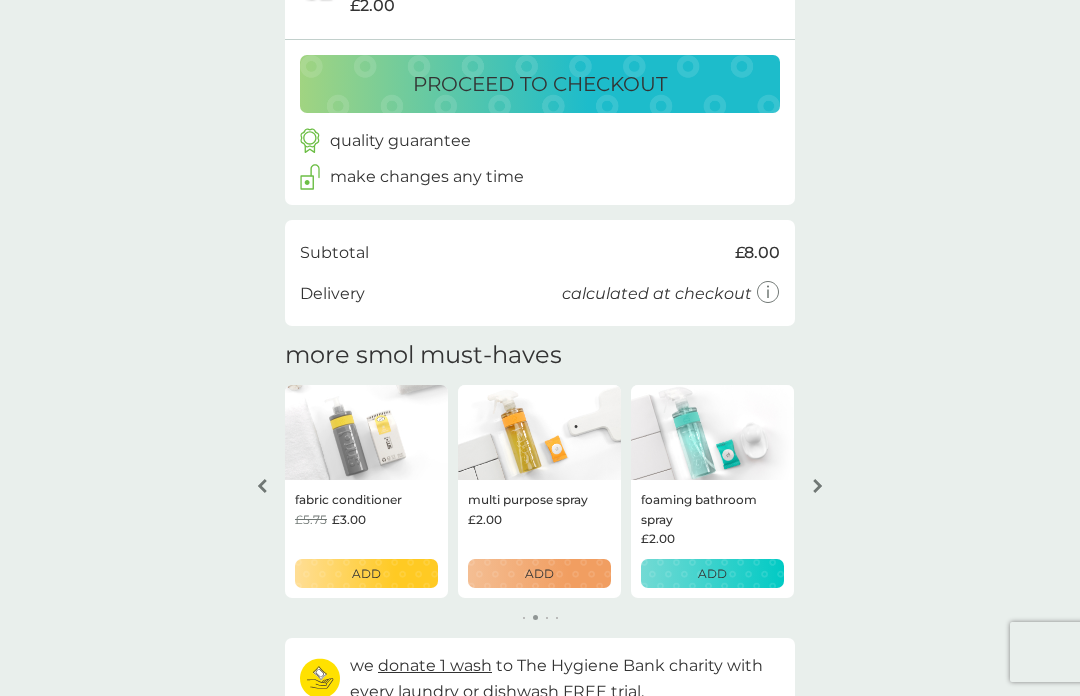 click 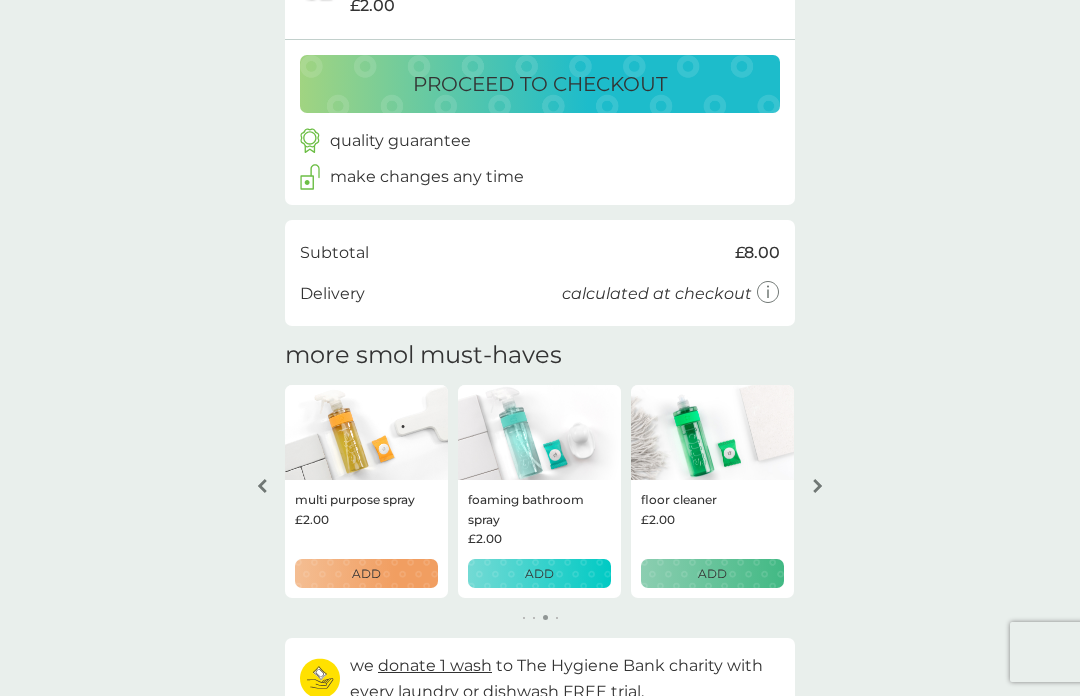 click at bounding box center [818, 486] 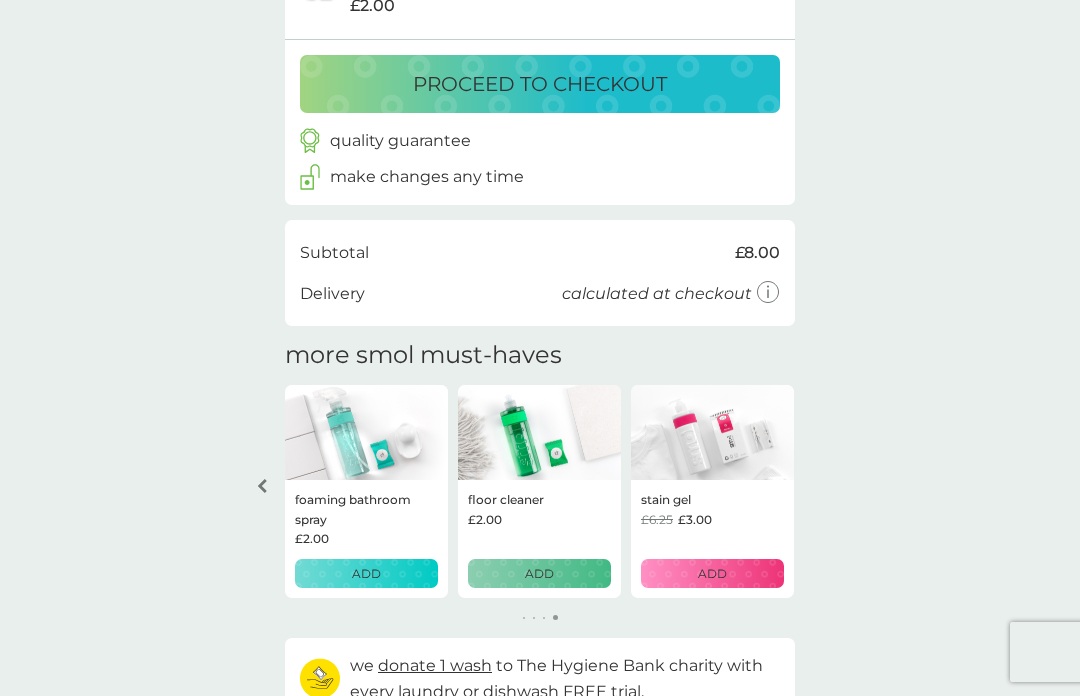 click at bounding box center [262, 486] 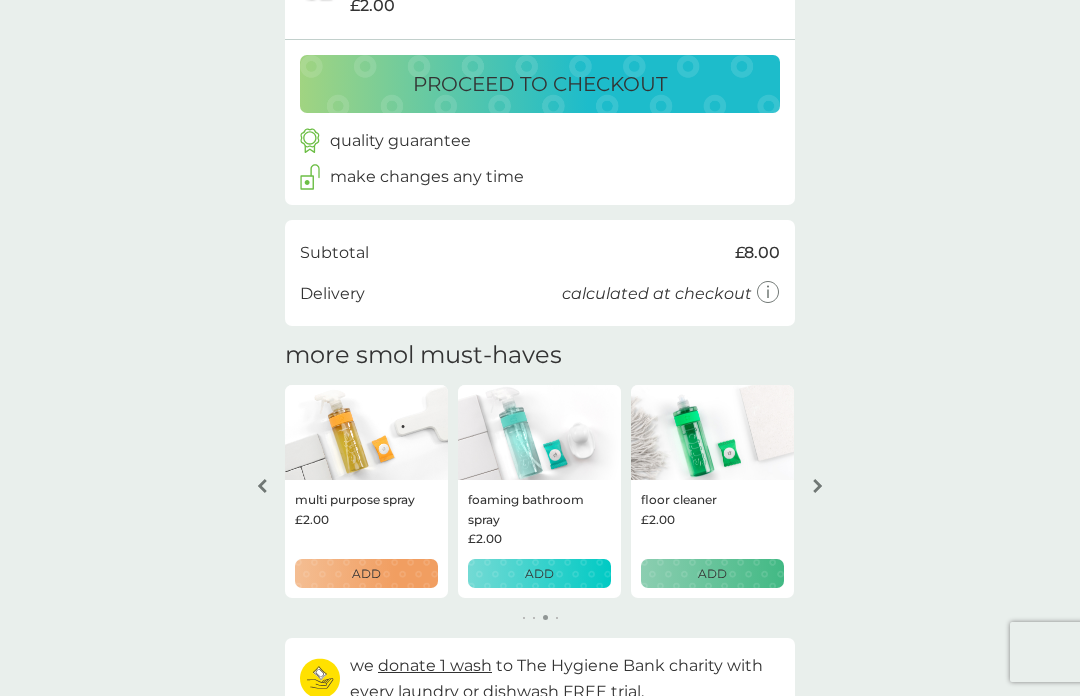 click at bounding box center (262, 486) 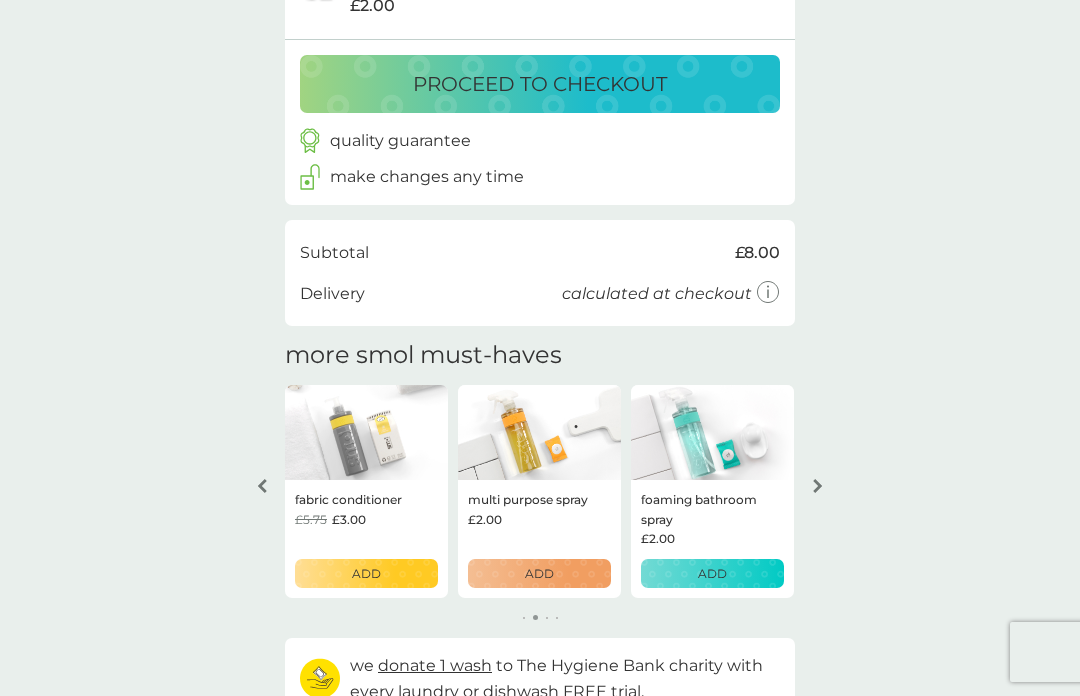 click at bounding box center (539, 433) 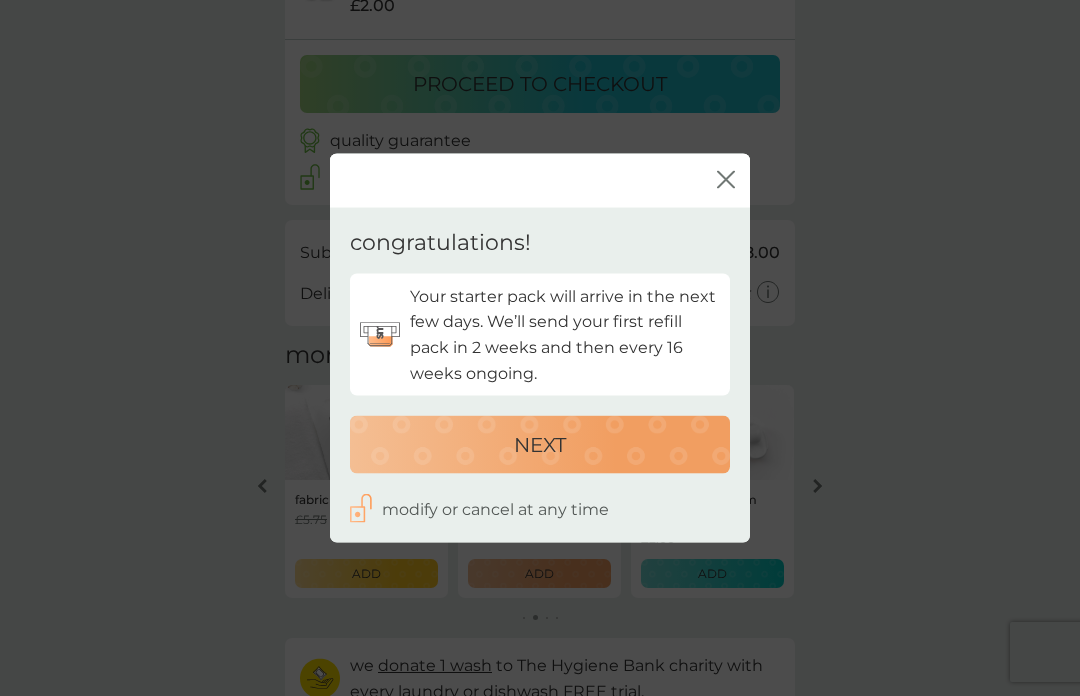 click on "NEXT" at bounding box center (540, 445) 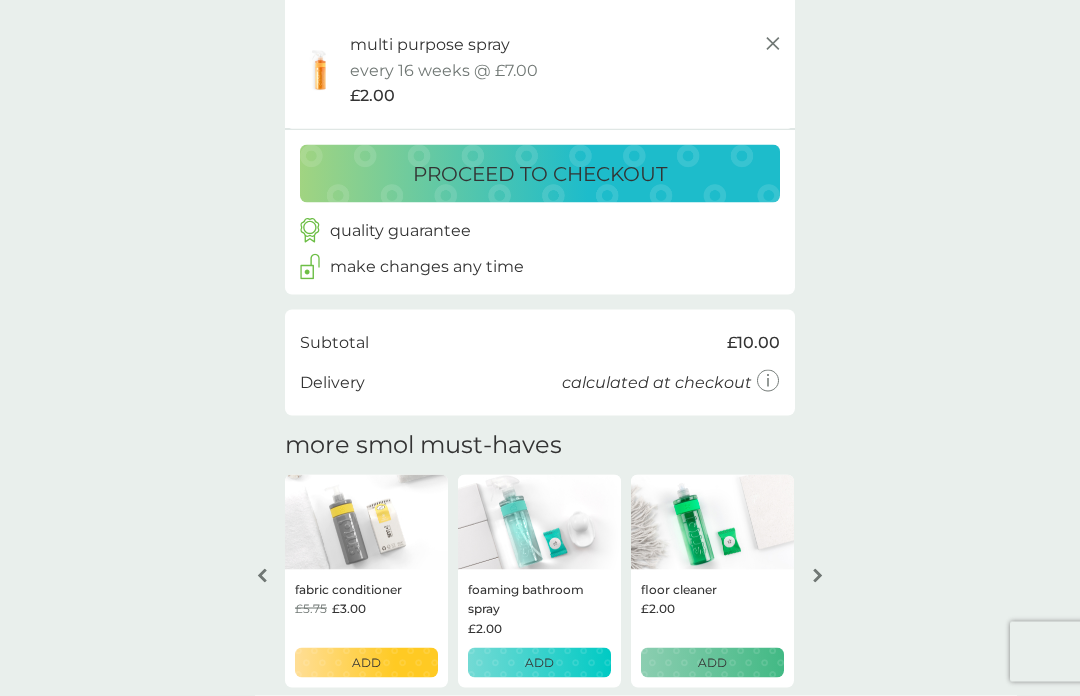 scroll, scrollTop: 591, scrollLeft: 0, axis: vertical 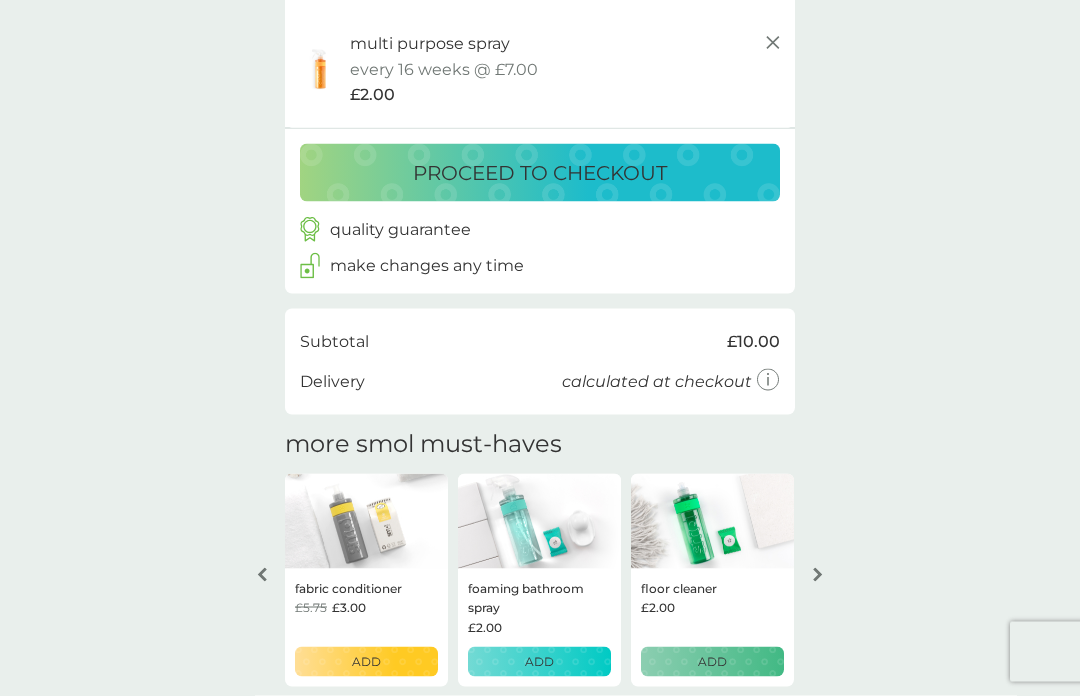 click on "ADD" at bounding box center (539, 661) 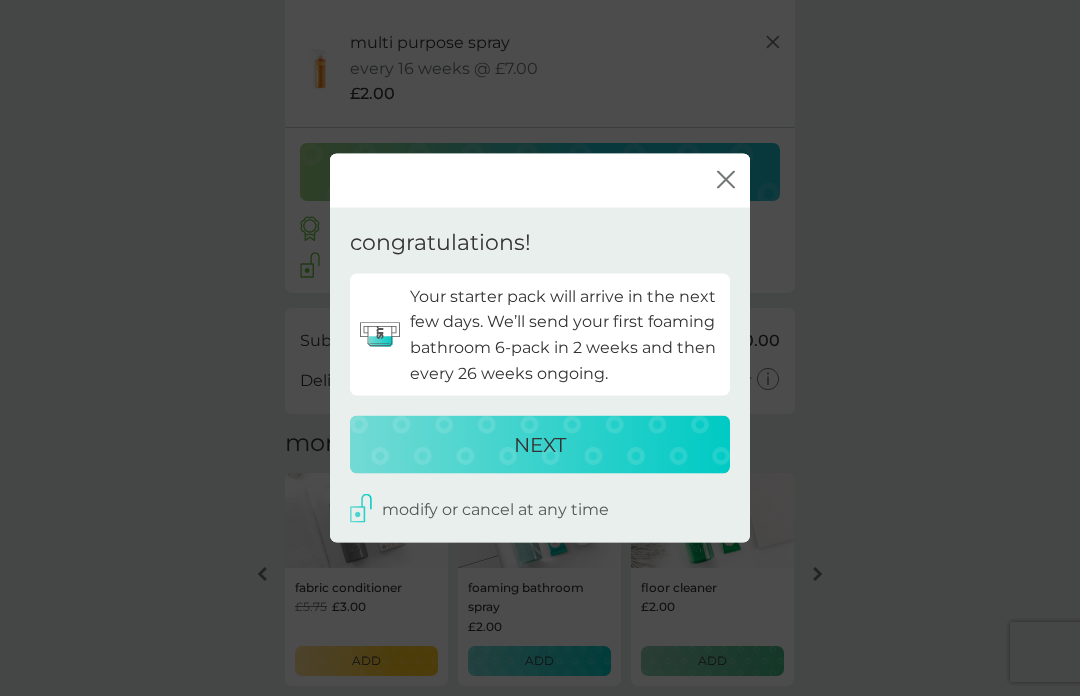 click on "NEXT" at bounding box center [540, 445] 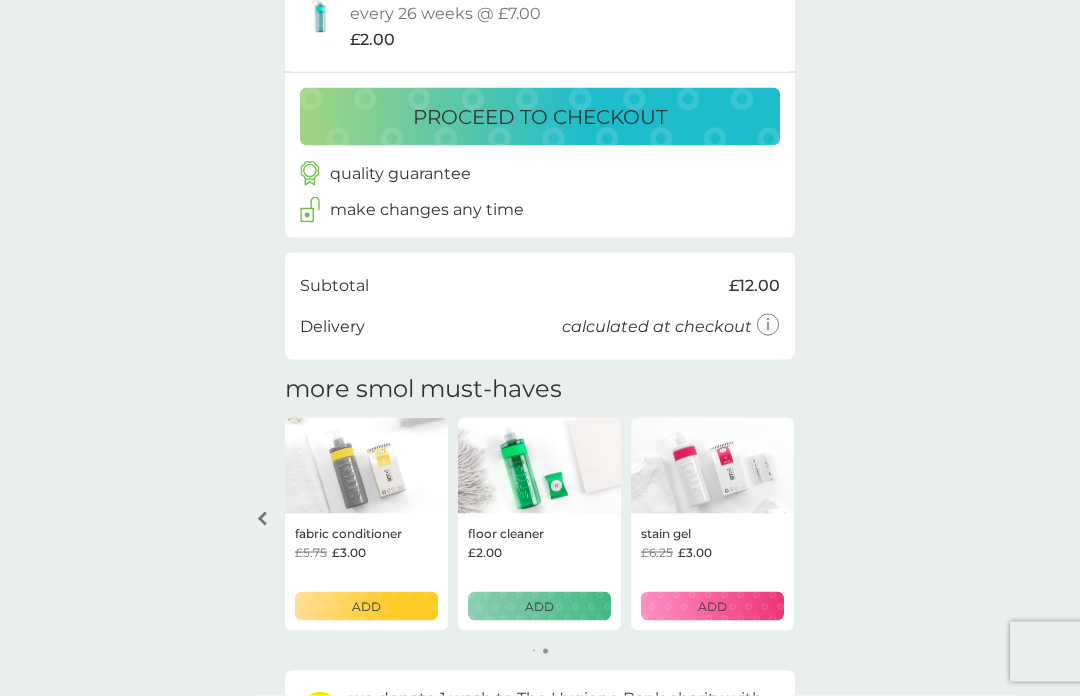 scroll, scrollTop: 764, scrollLeft: 0, axis: vertical 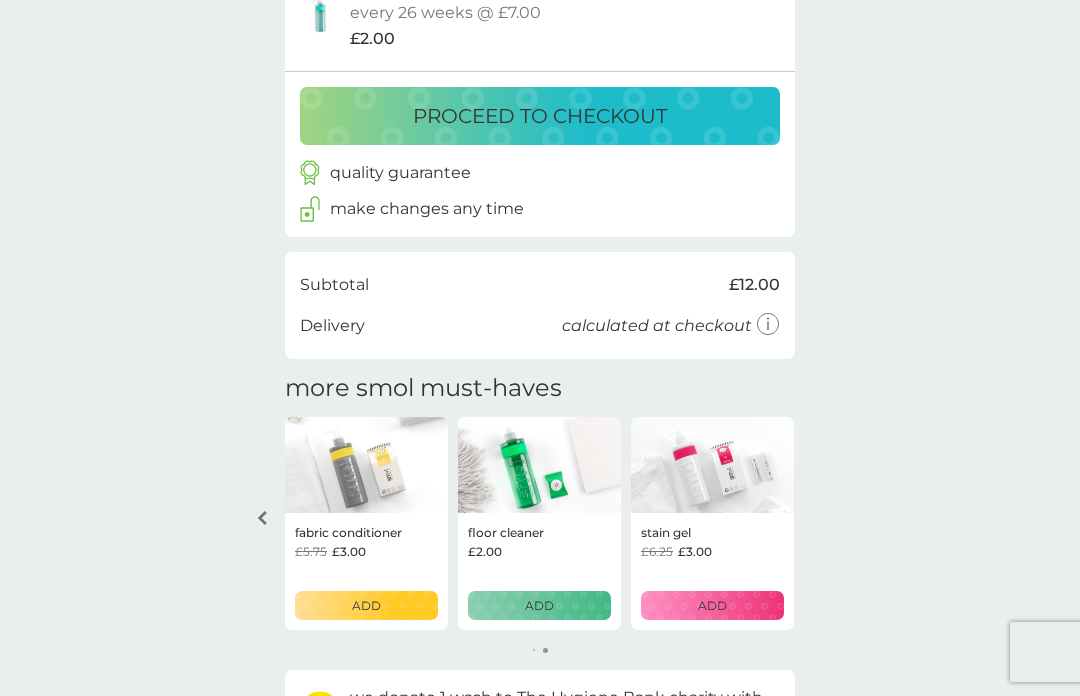 click 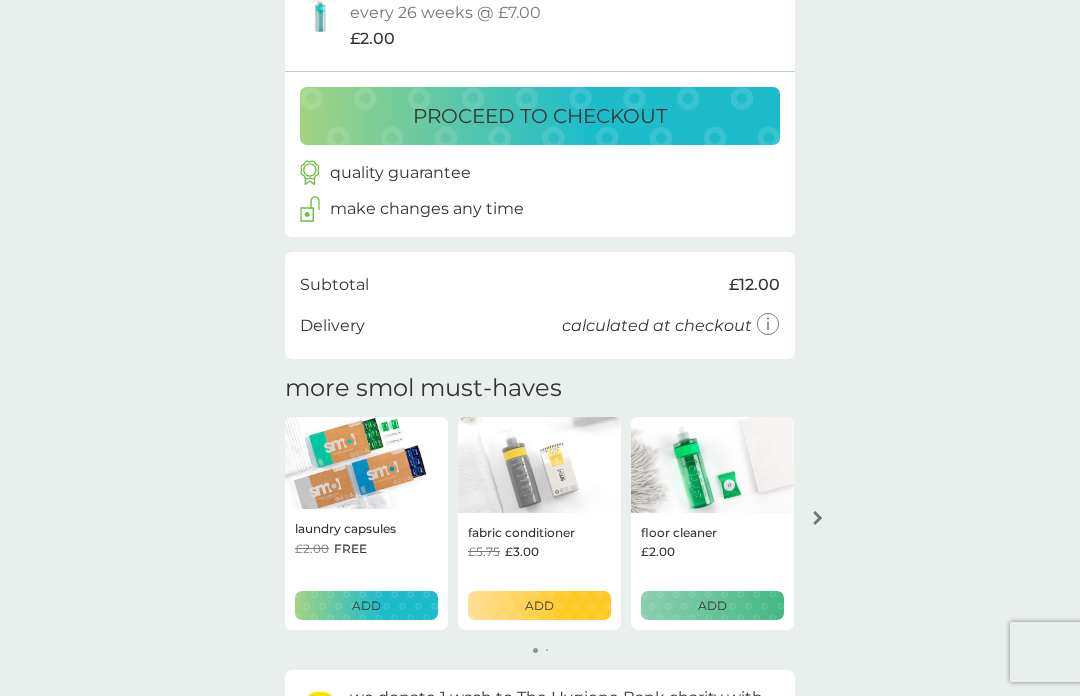 click at bounding box center (818, 518) 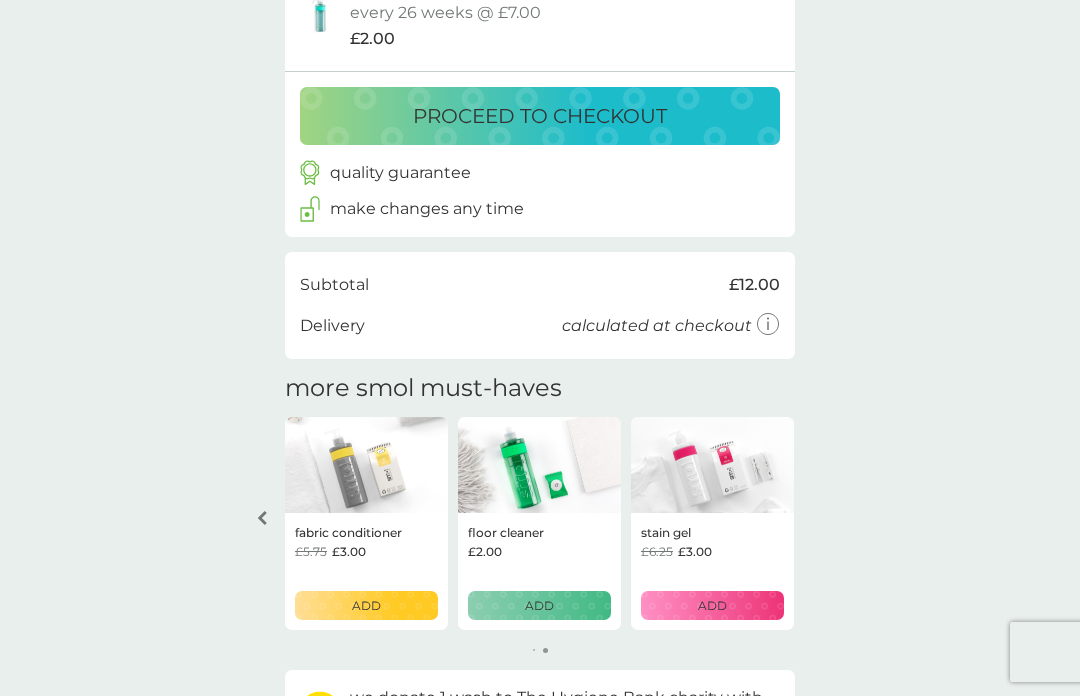 click at bounding box center [539, 465] 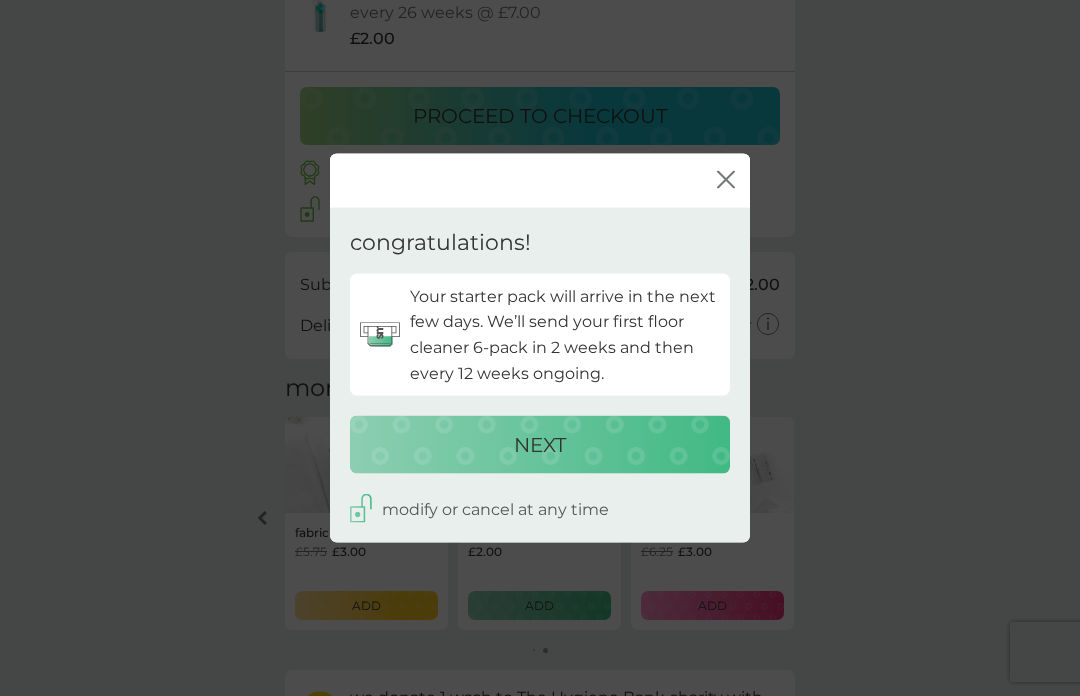 click on "NEXT" at bounding box center [540, 445] 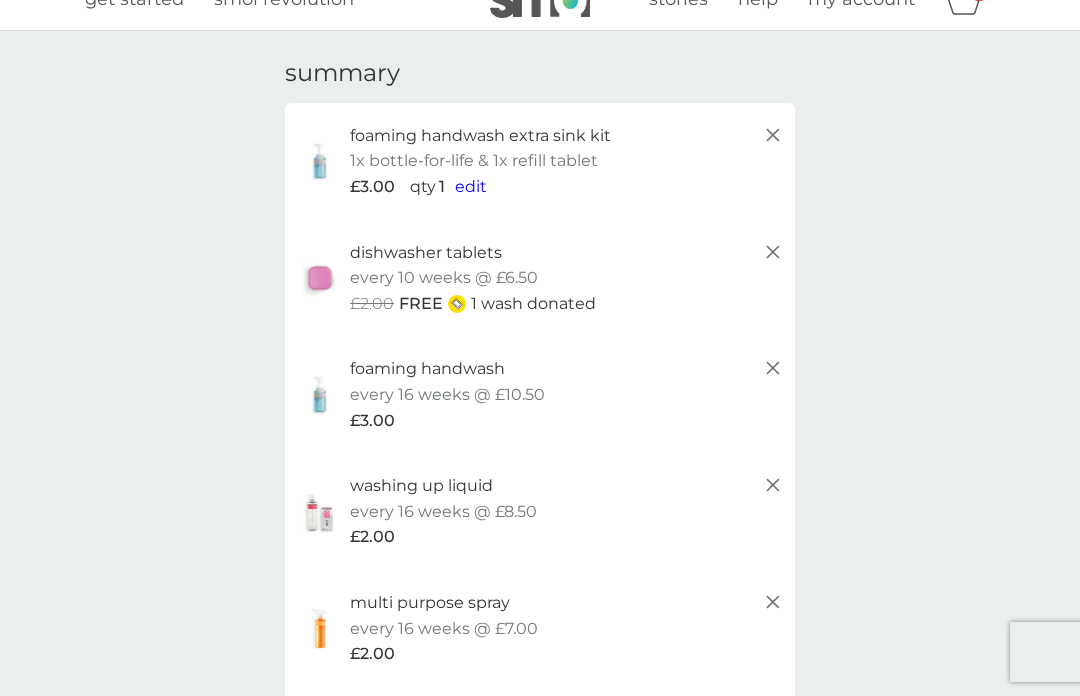 scroll, scrollTop: 0, scrollLeft: 0, axis: both 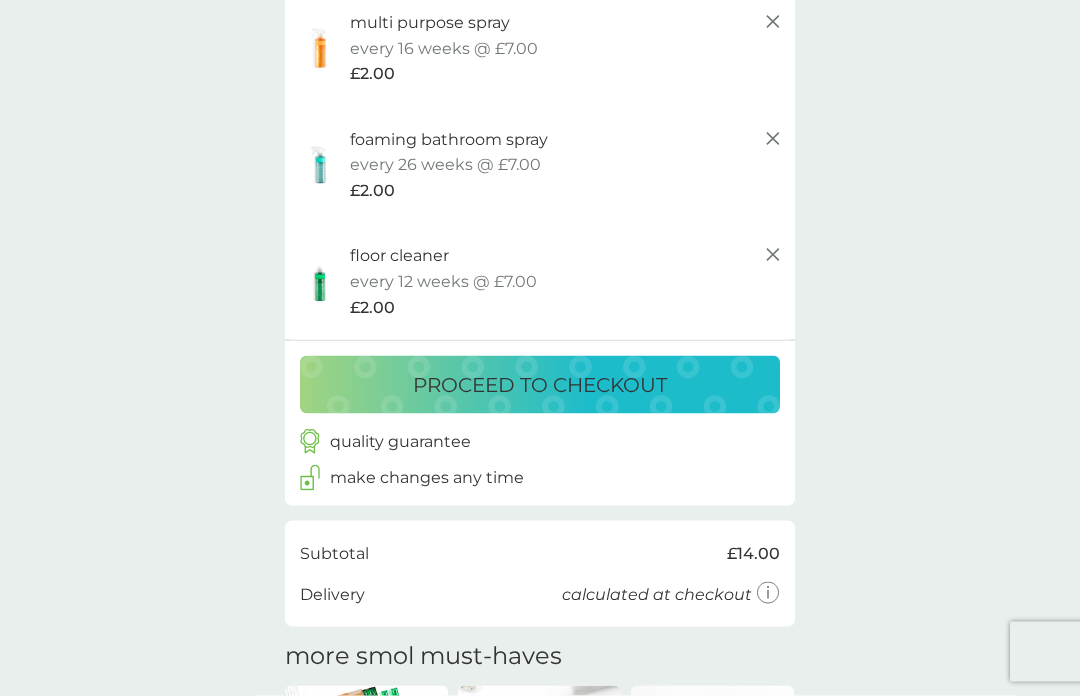 click on "proceed to checkout" at bounding box center [540, 385] 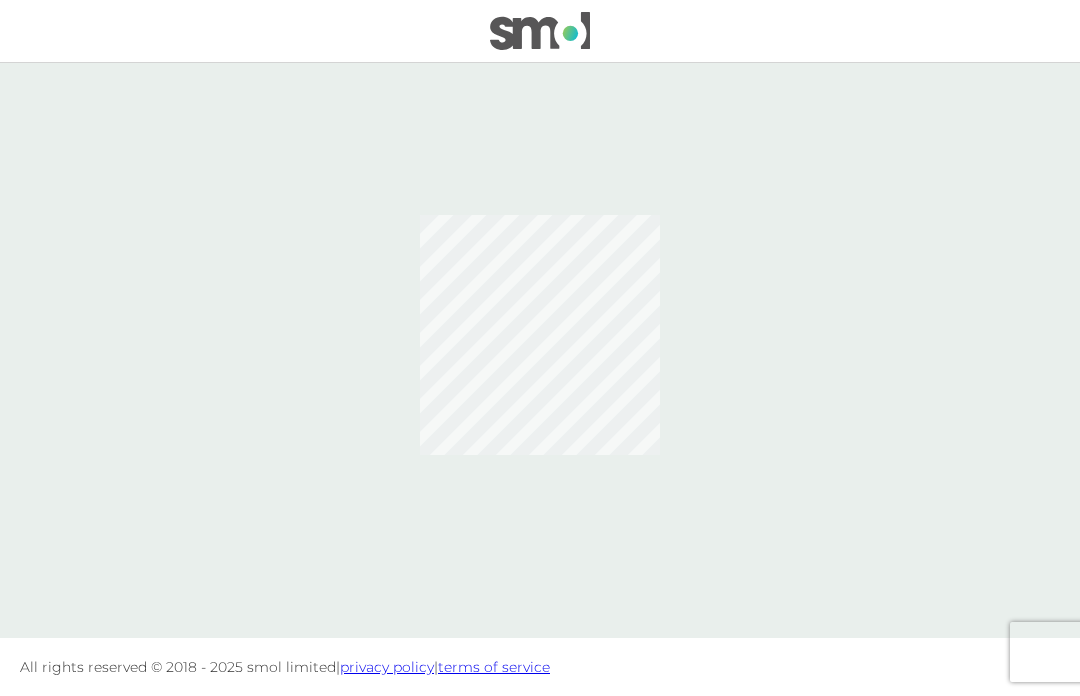 scroll, scrollTop: 0, scrollLeft: 0, axis: both 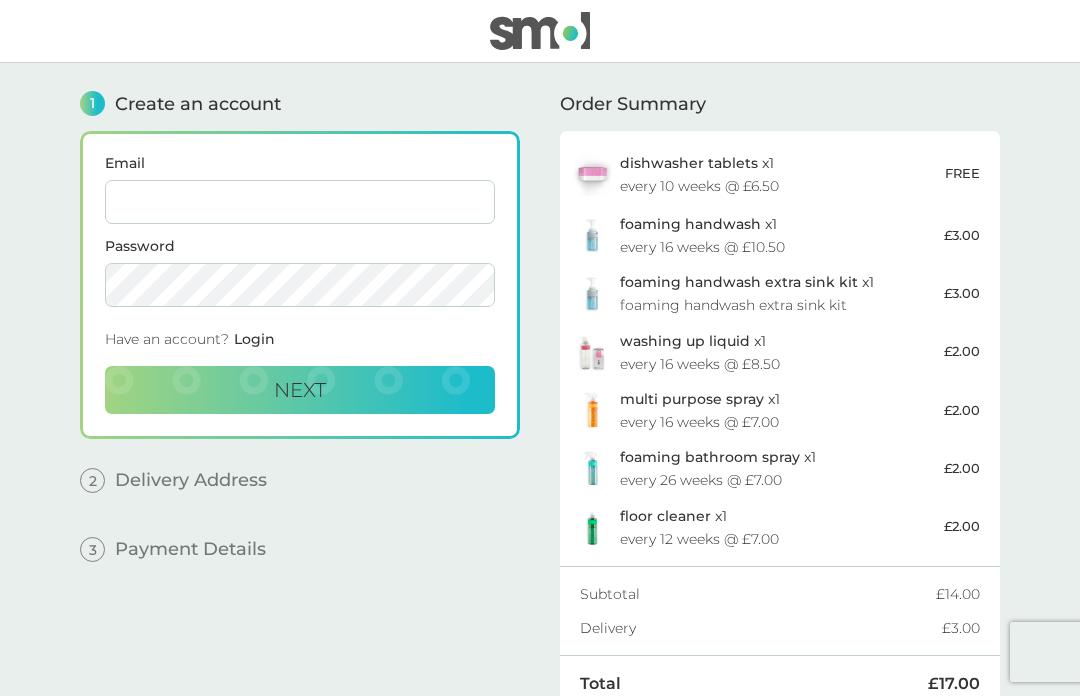 click on "Email" at bounding box center [300, 202] 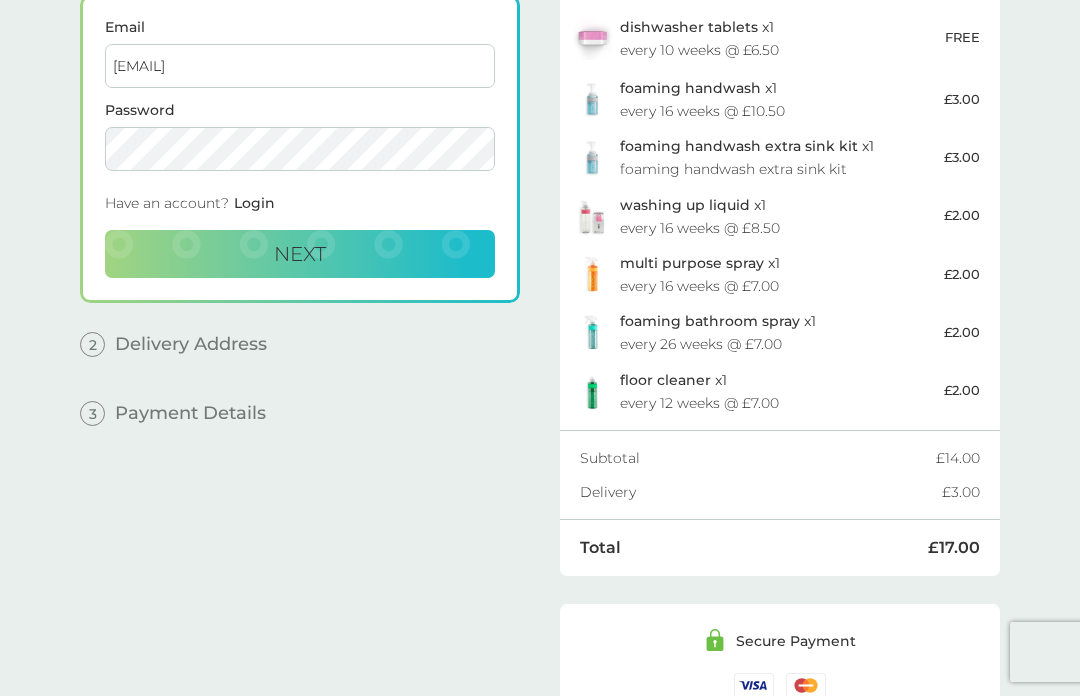 scroll, scrollTop: 135, scrollLeft: 0, axis: vertical 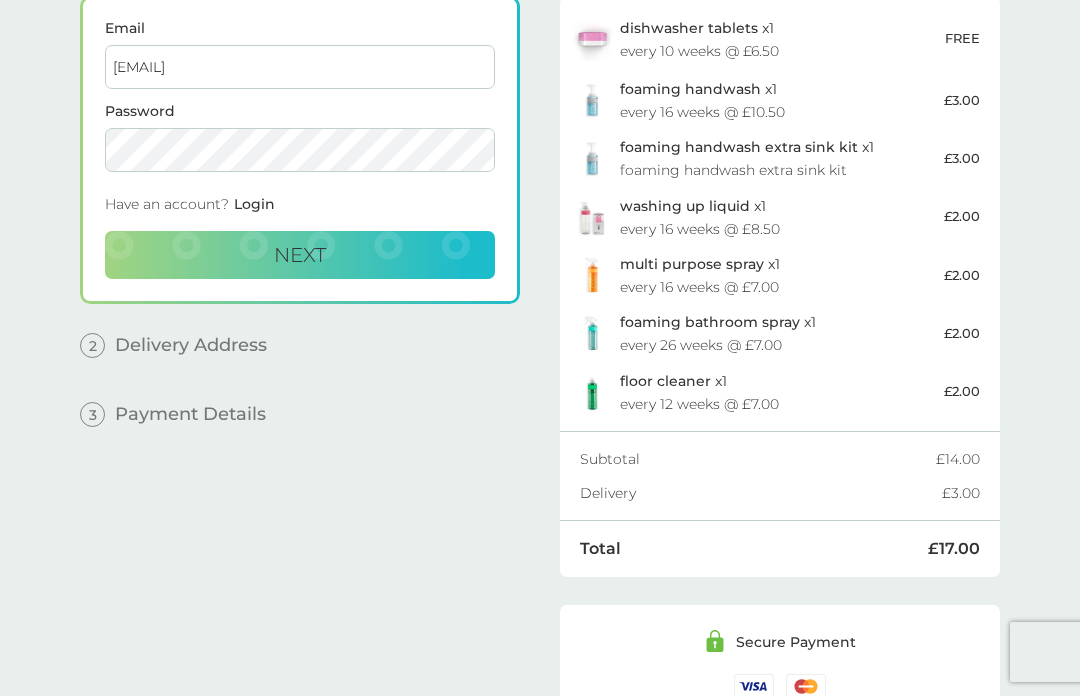 type on "[EMAIL]" 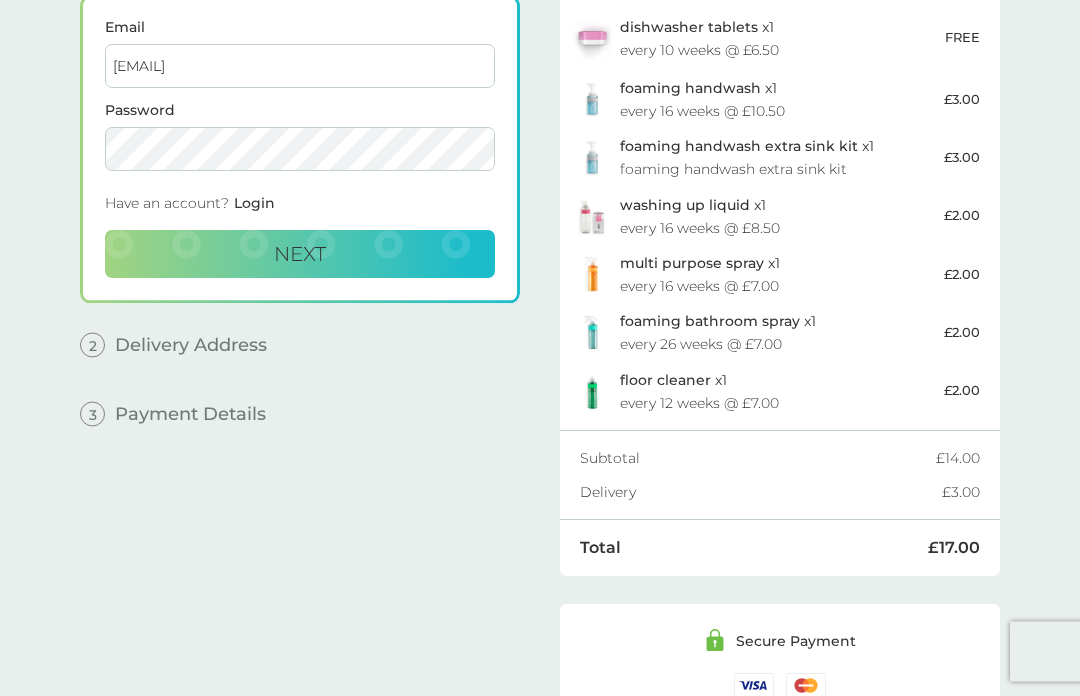 click on "Next" at bounding box center [300, 255] 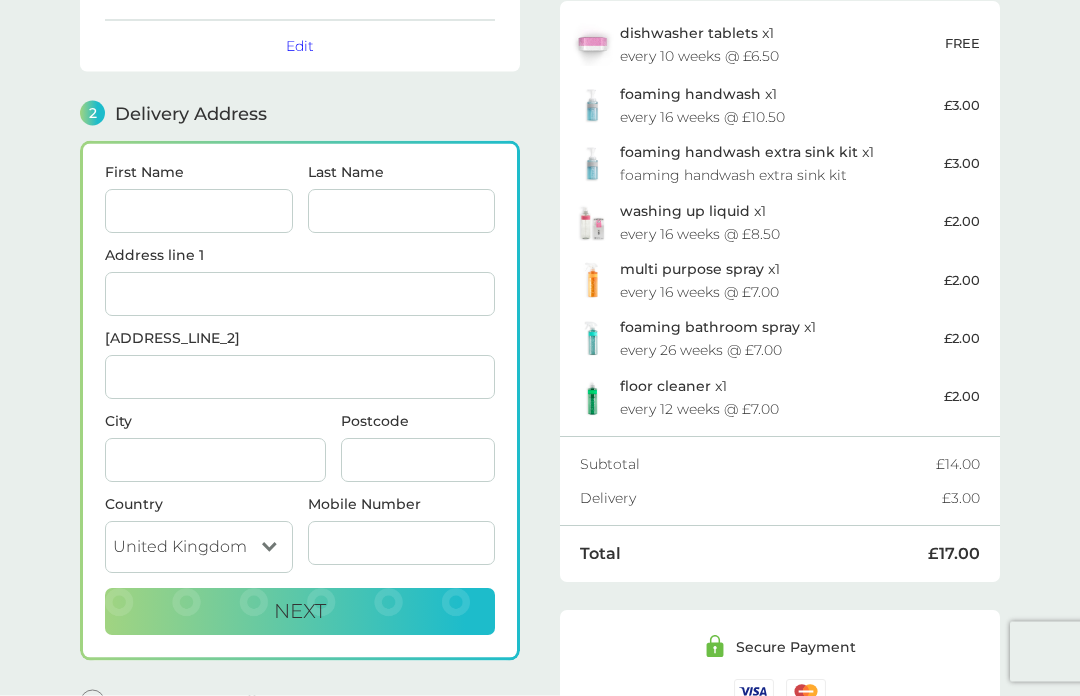 scroll, scrollTop: 229, scrollLeft: 0, axis: vertical 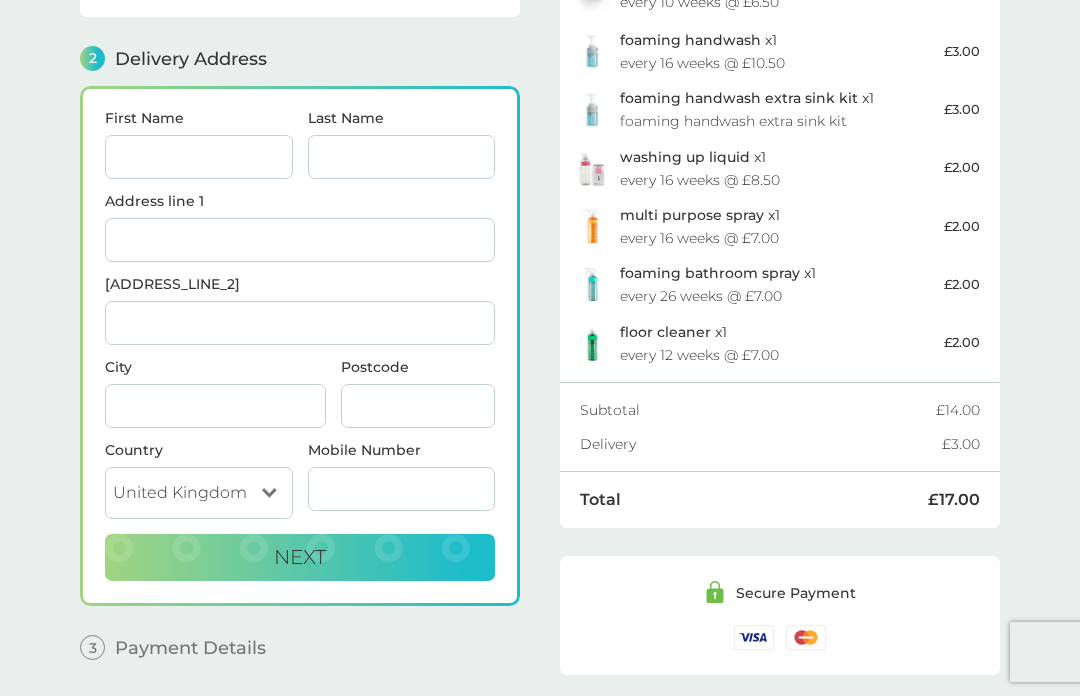 click on "First Name" at bounding box center (199, 157) 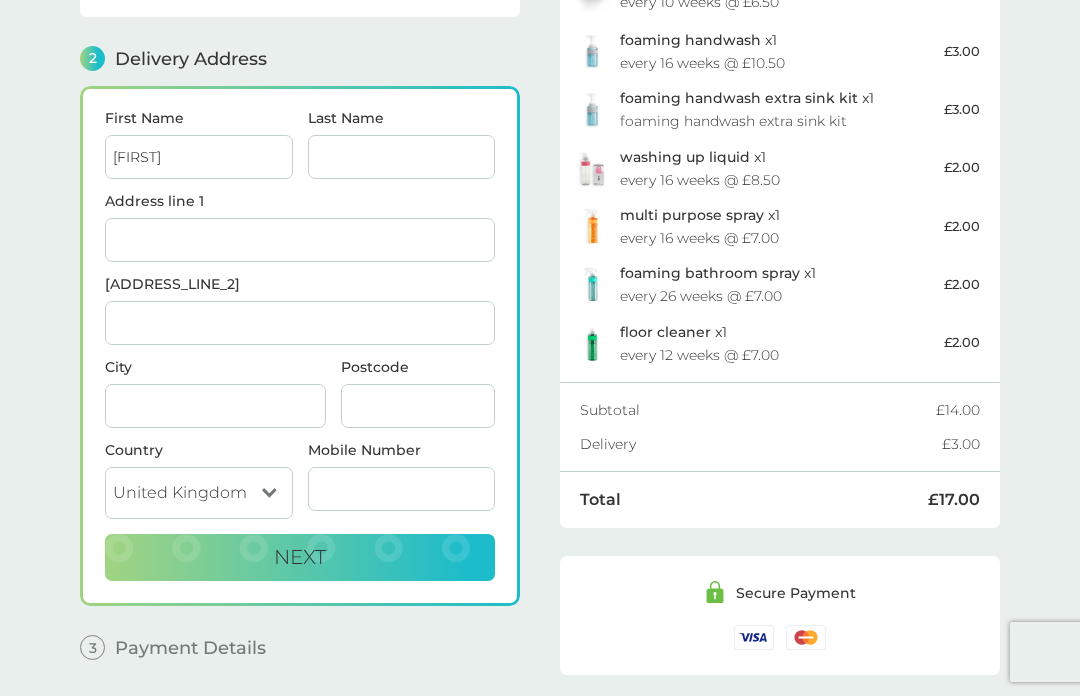 type on "[LAST]" 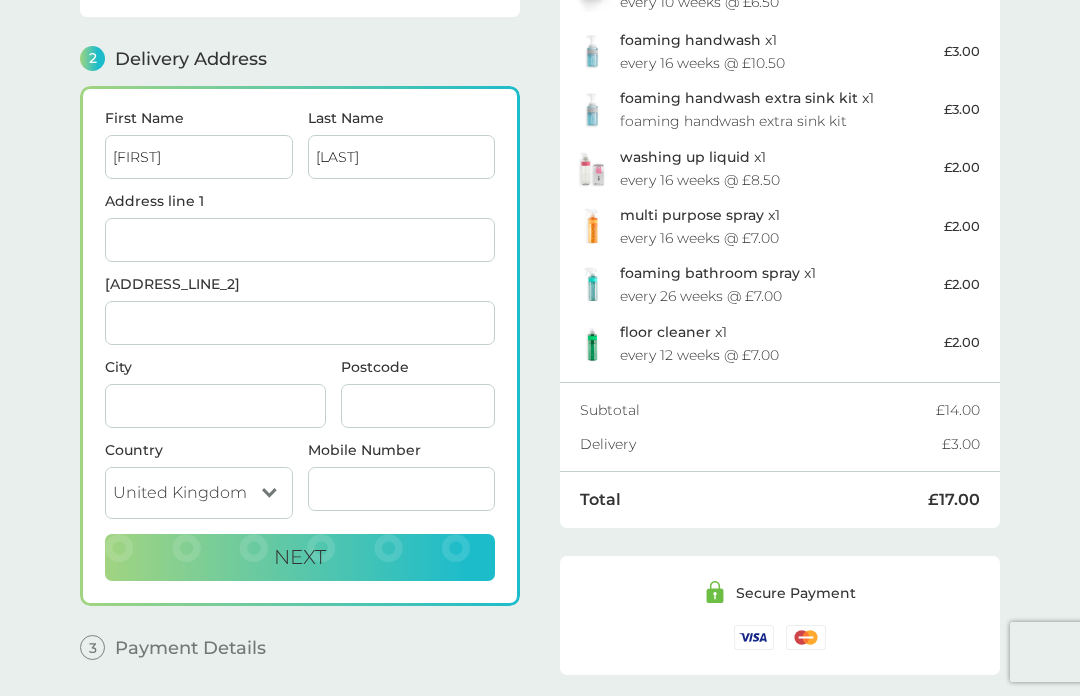 type on "[HOUSE_NAME]" 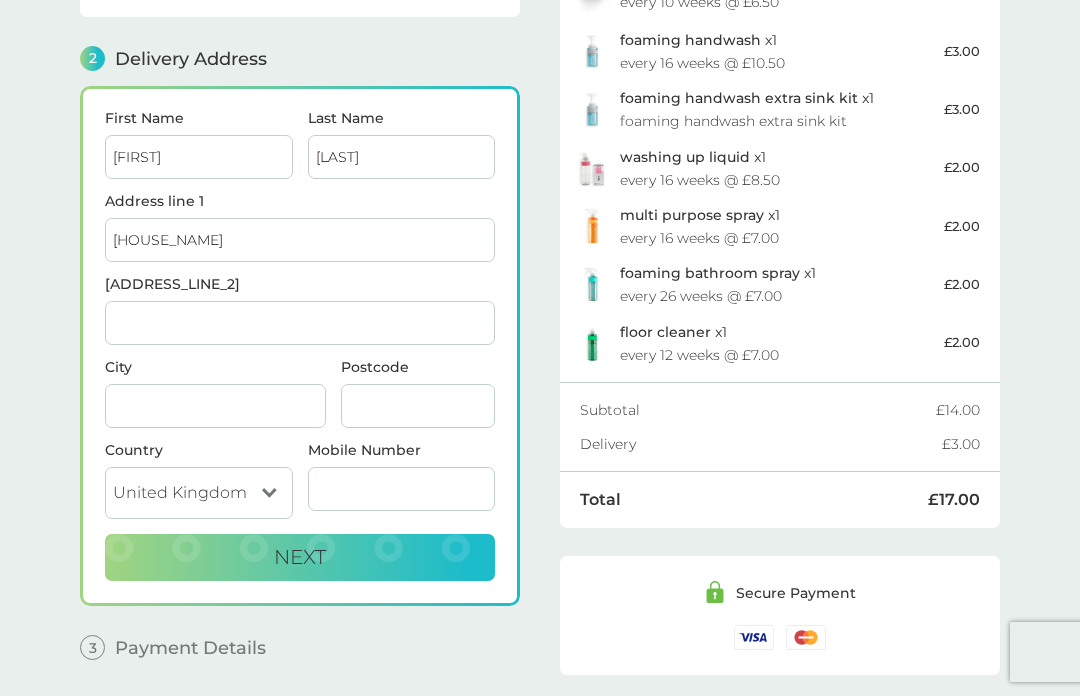 type on "[STREET]" 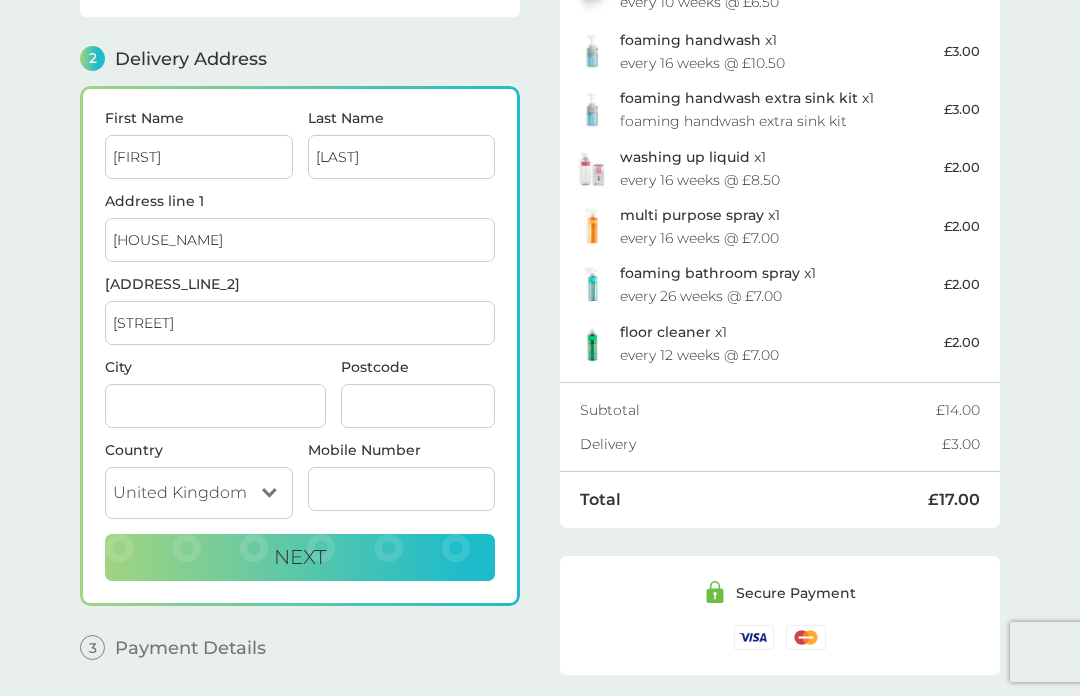 type on "[CITY]" 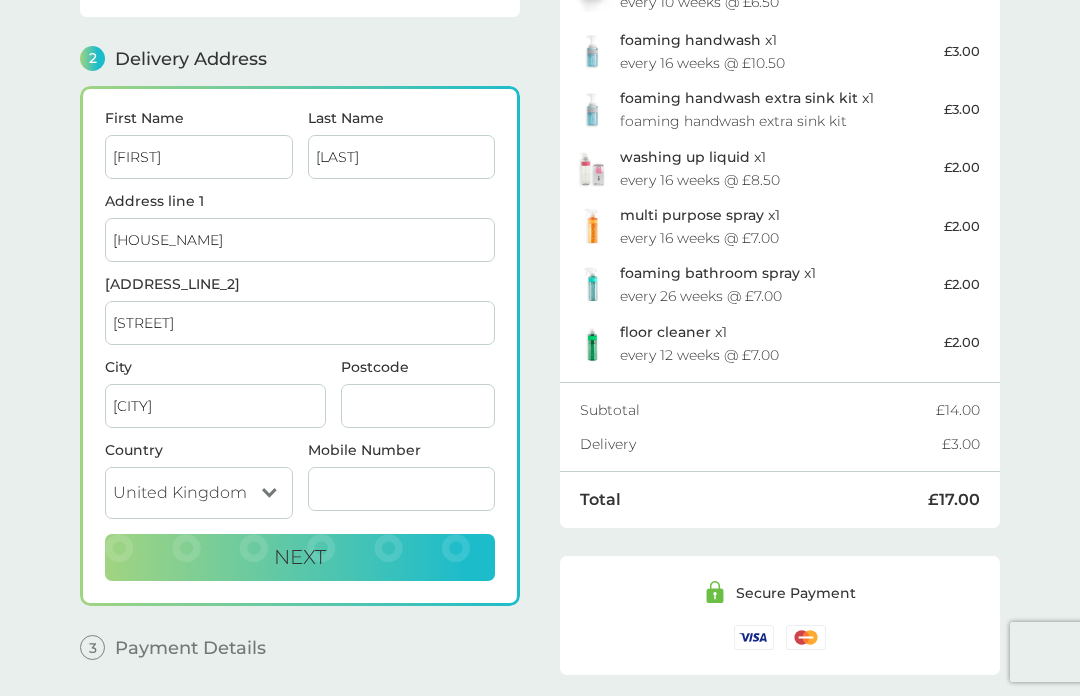 type on "[POSTCODE]" 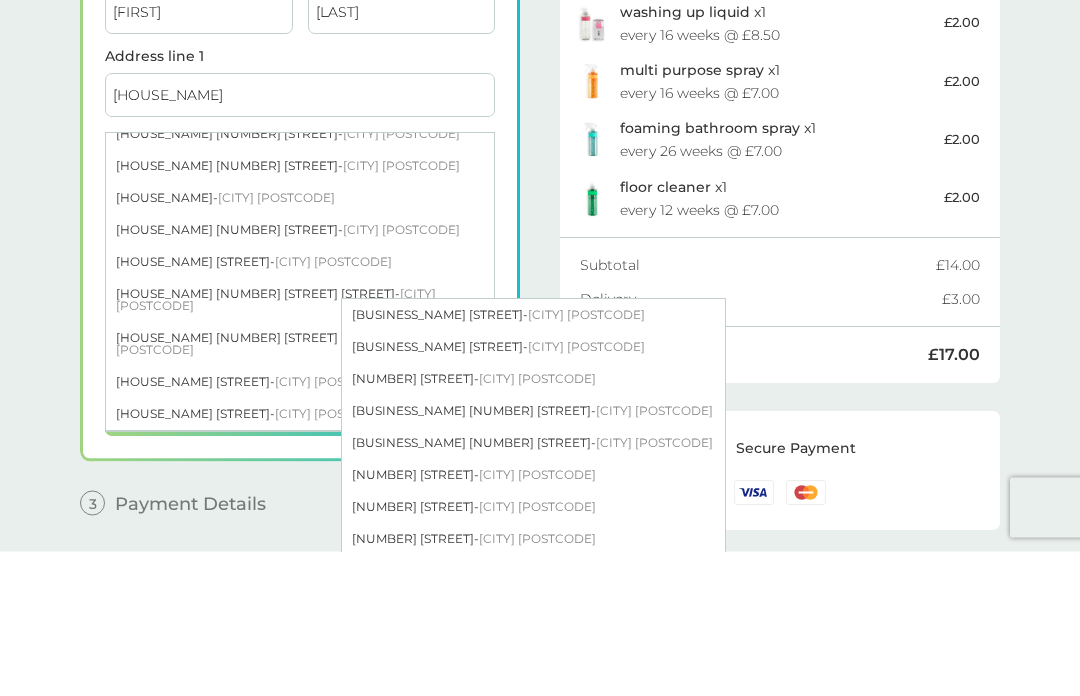 scroll, scrollTop: 107, scrollLeft: 0, axis: vertical 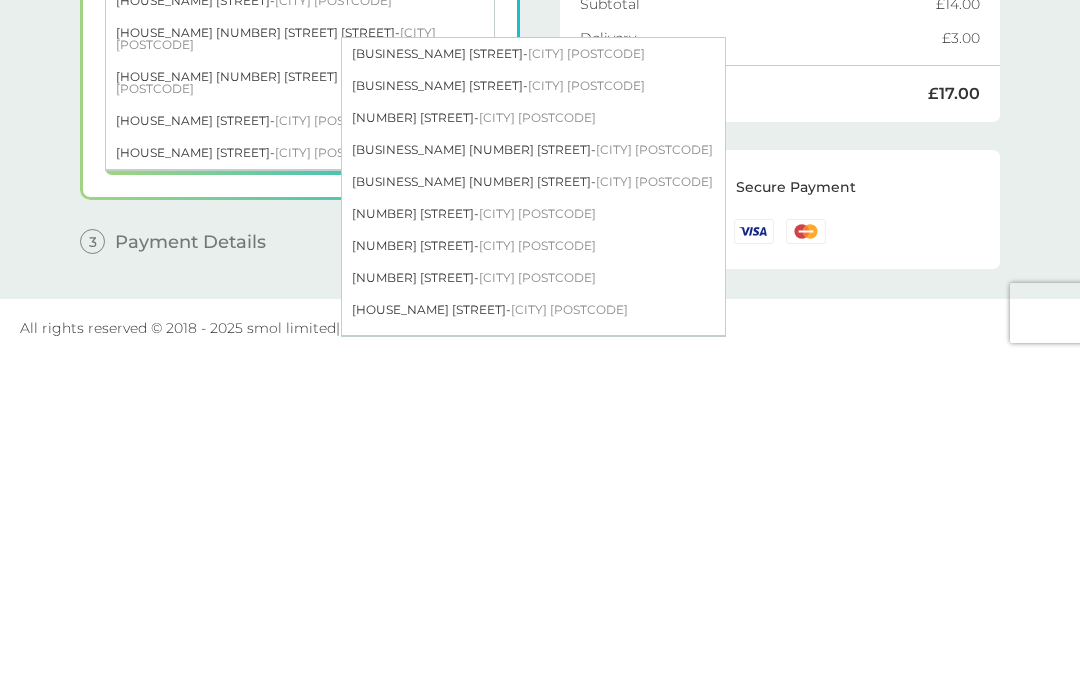 click on "[HOUSE_NAME] [STREET]  -  [CITY] [POSTCODE]" at bounding box center (533, 649) 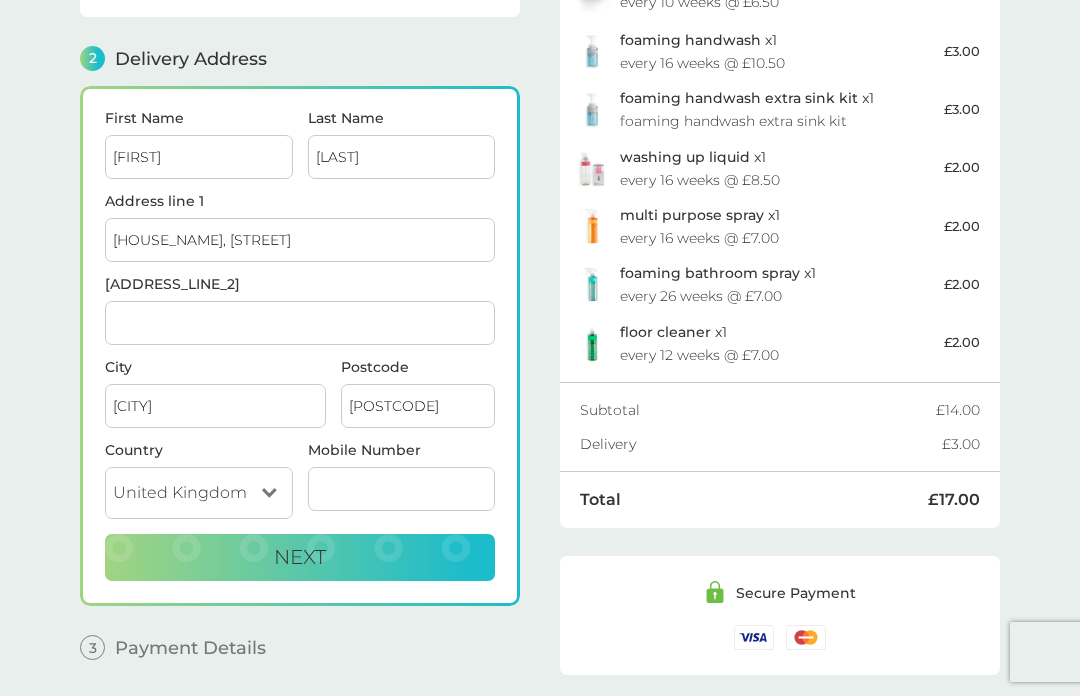 click on "Mobile Number" at bounding box center (402, 489) 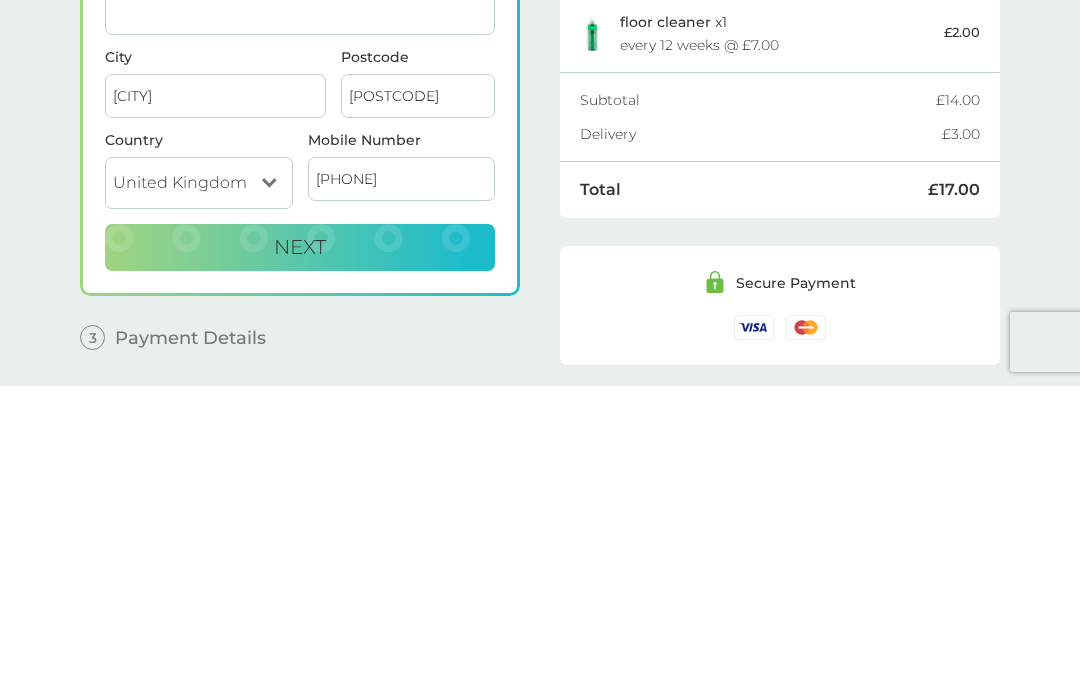 type on "[PHONE]" 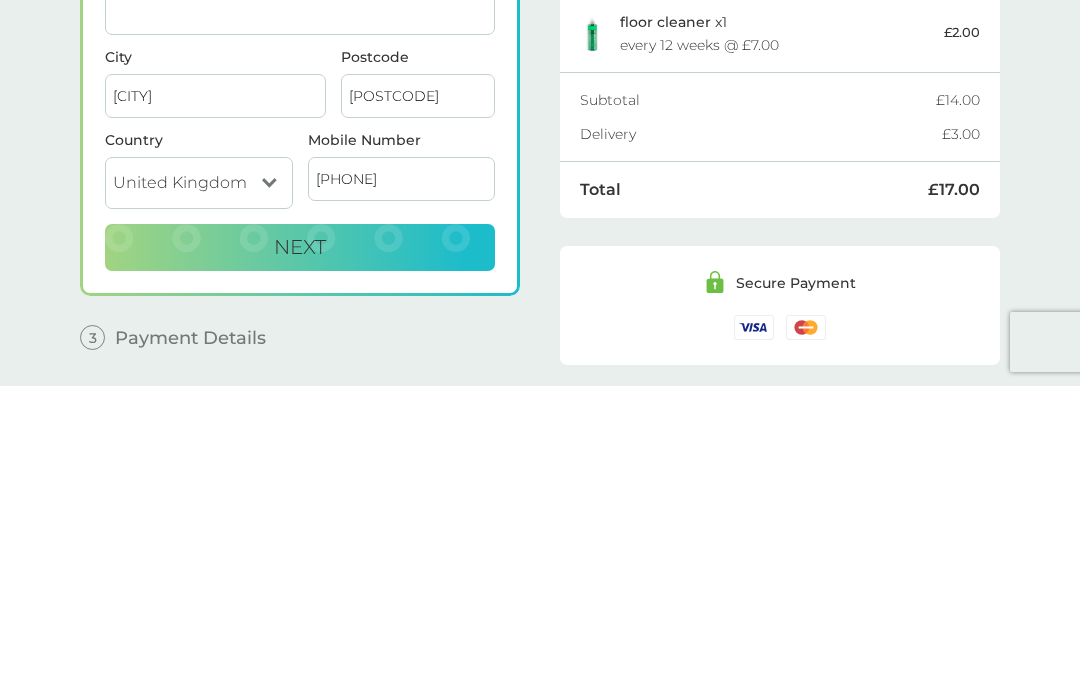 click on "Next" at bounding box center (300, 558) 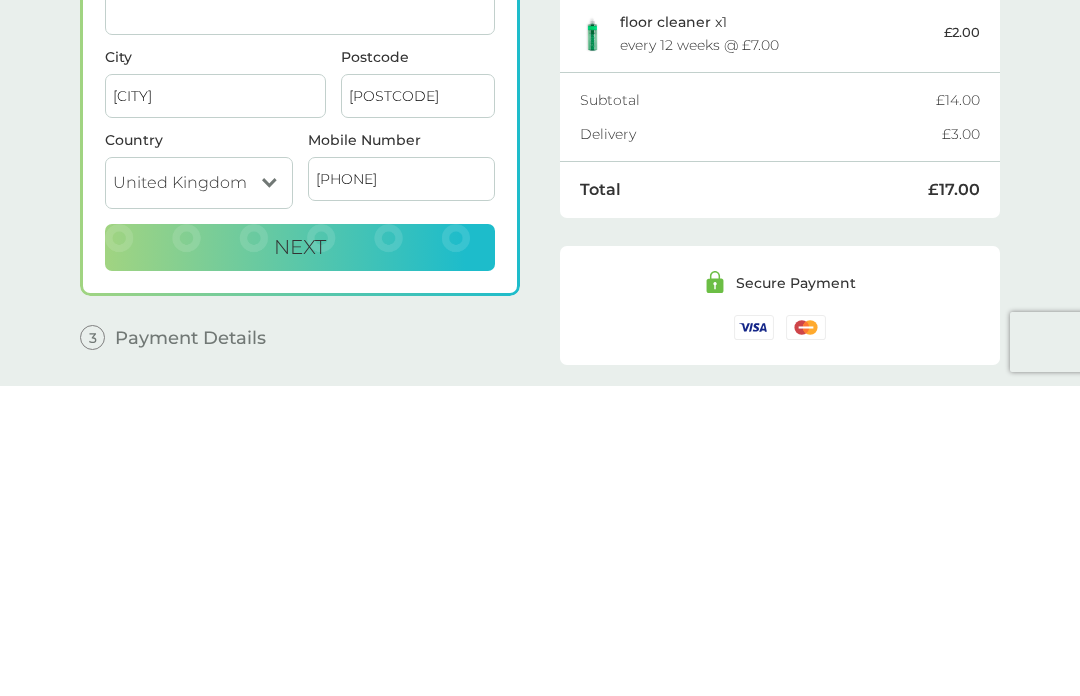 checkbox on "true" 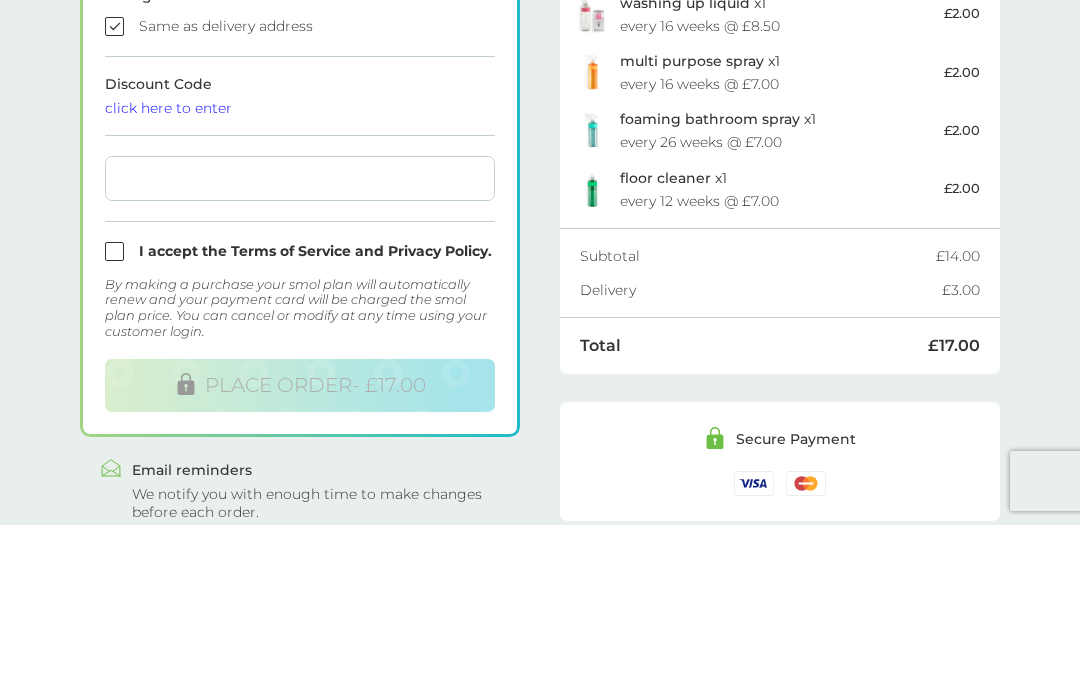 scroll, scrollTop: 501, scrollLeft: 0, axis: vertical 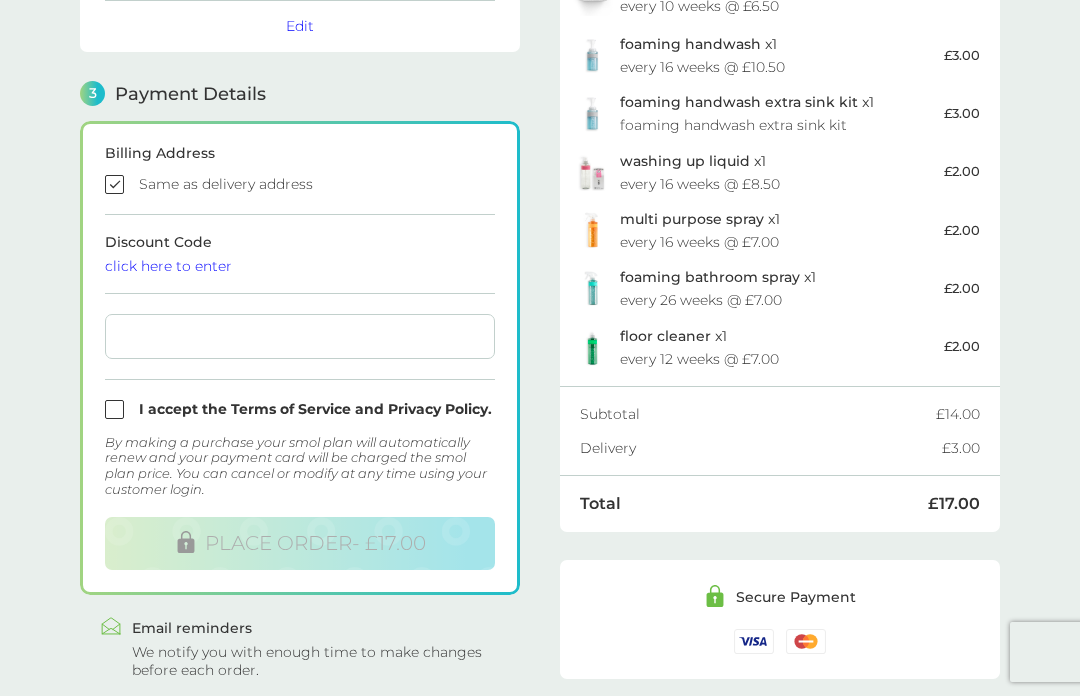 click at bounding box center [300, 336] 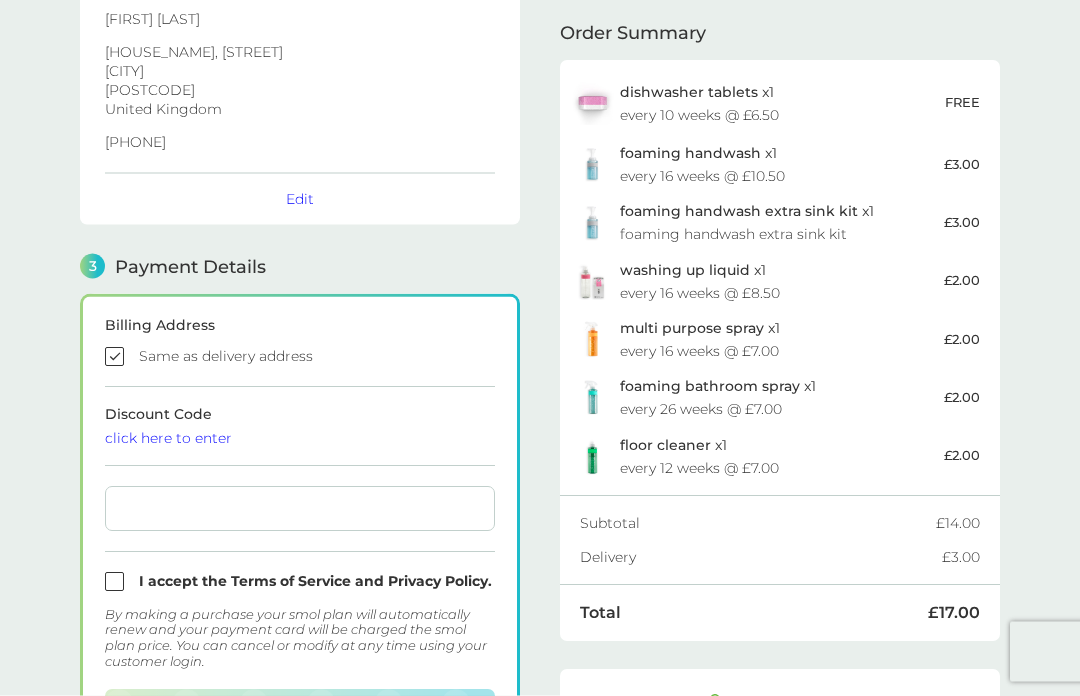 scroll, scrollTop: 317, scrollLeft: 0, axis: vertical 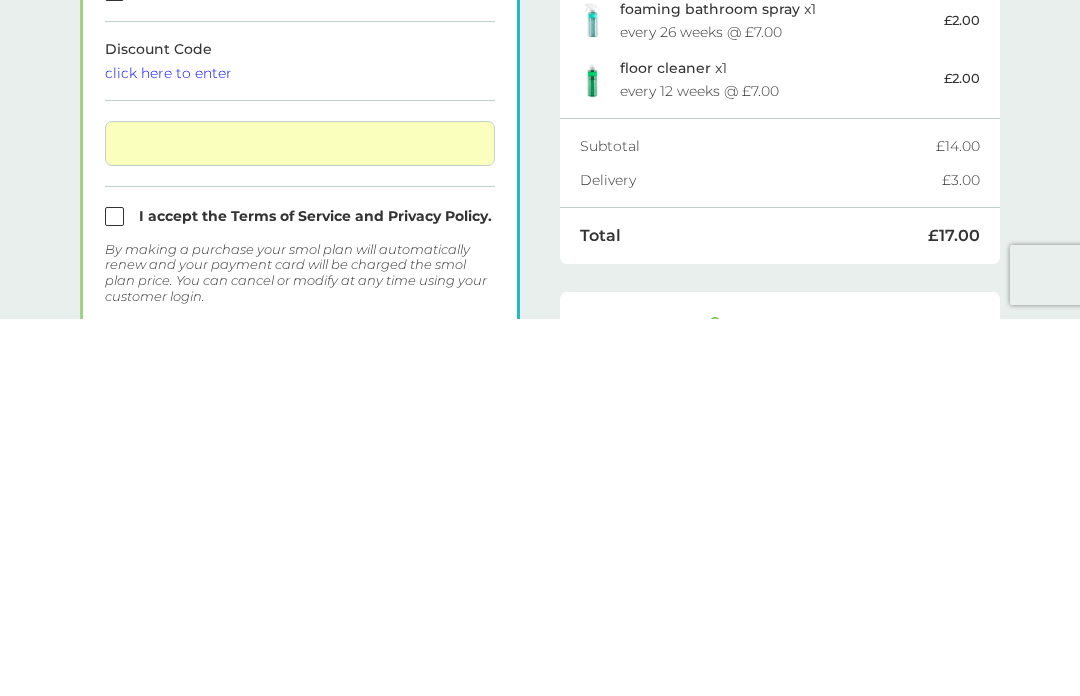 click at bounding box center [300, 520] 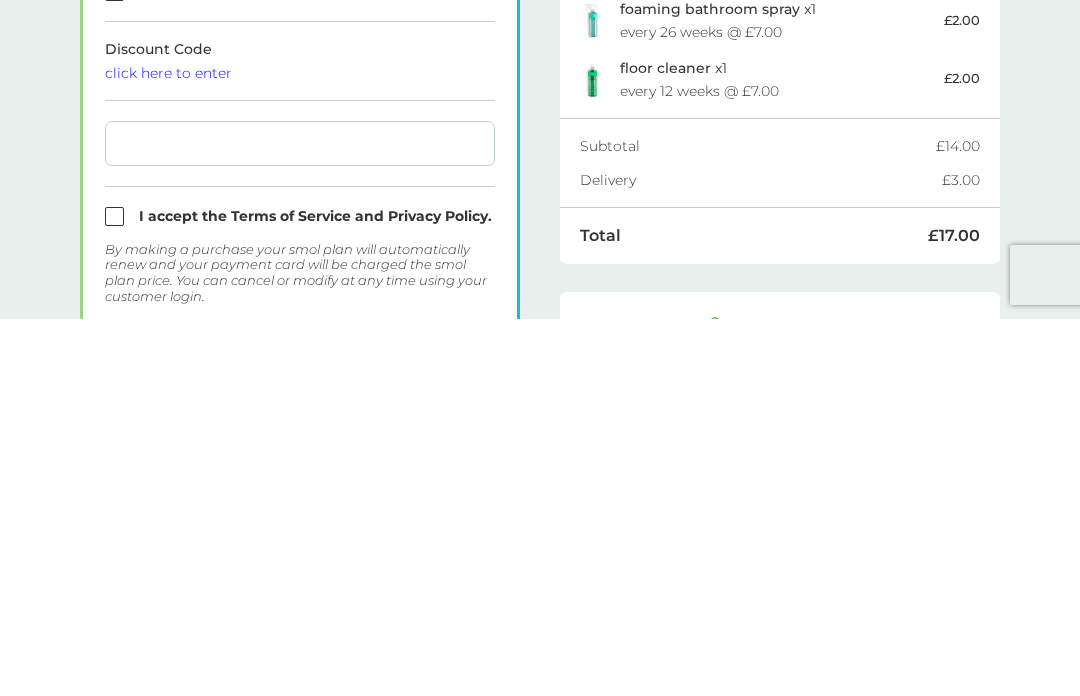 click on "[ADDRESS_LINE_2]
PLACE ORDER  -   £17.00" at bounding box center (300, 542) 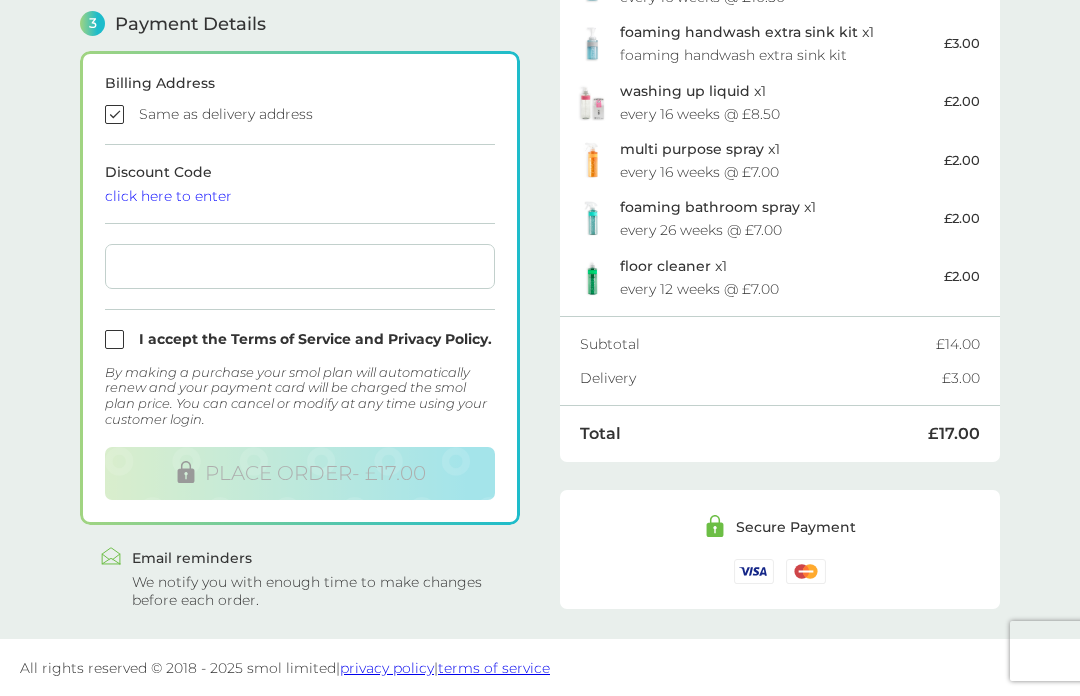 click at bounding box center [300, 340] 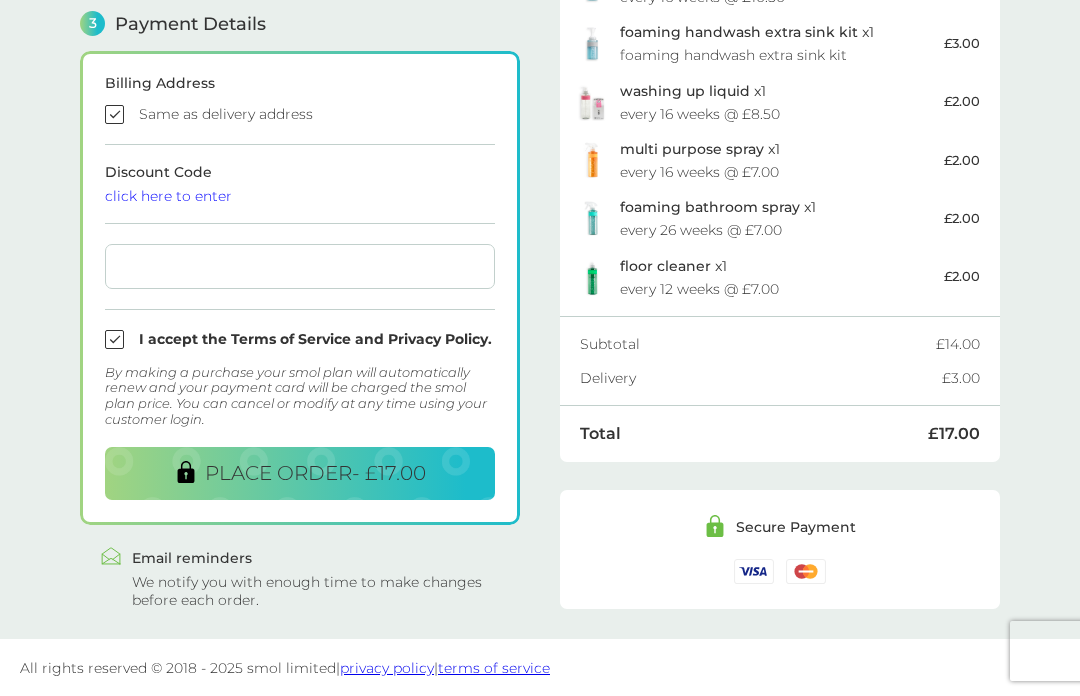 click on "PLACE ORDER  -   £17.00" at bounding box center (315, 474) 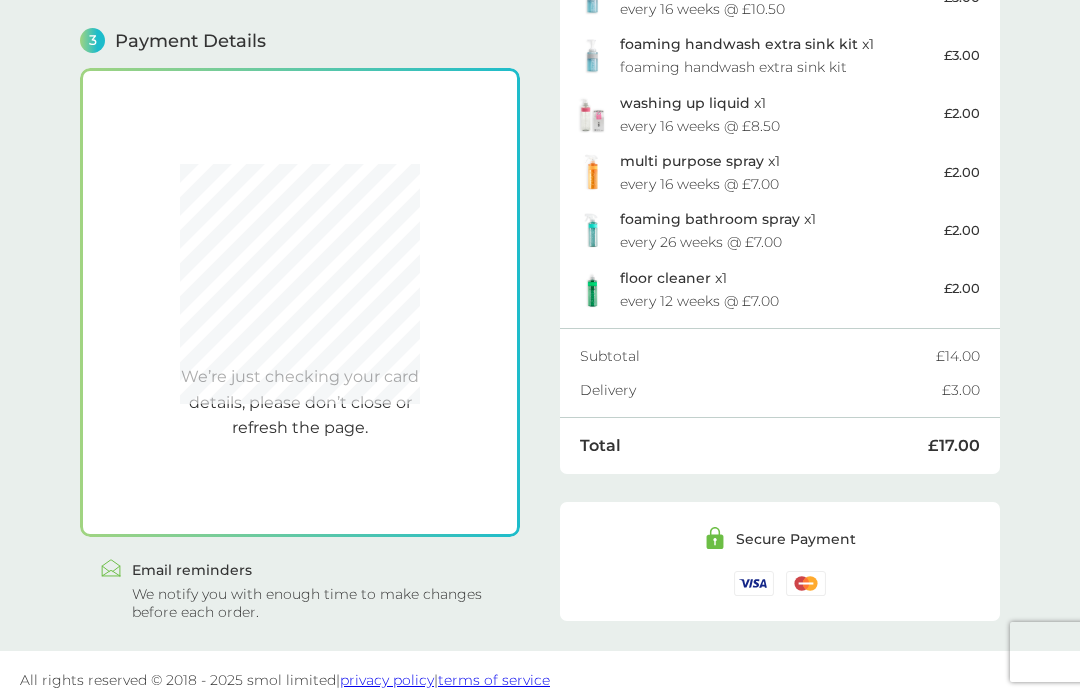 scroll, scrollTop: 553, scrollLeft: 0, axis: vertical 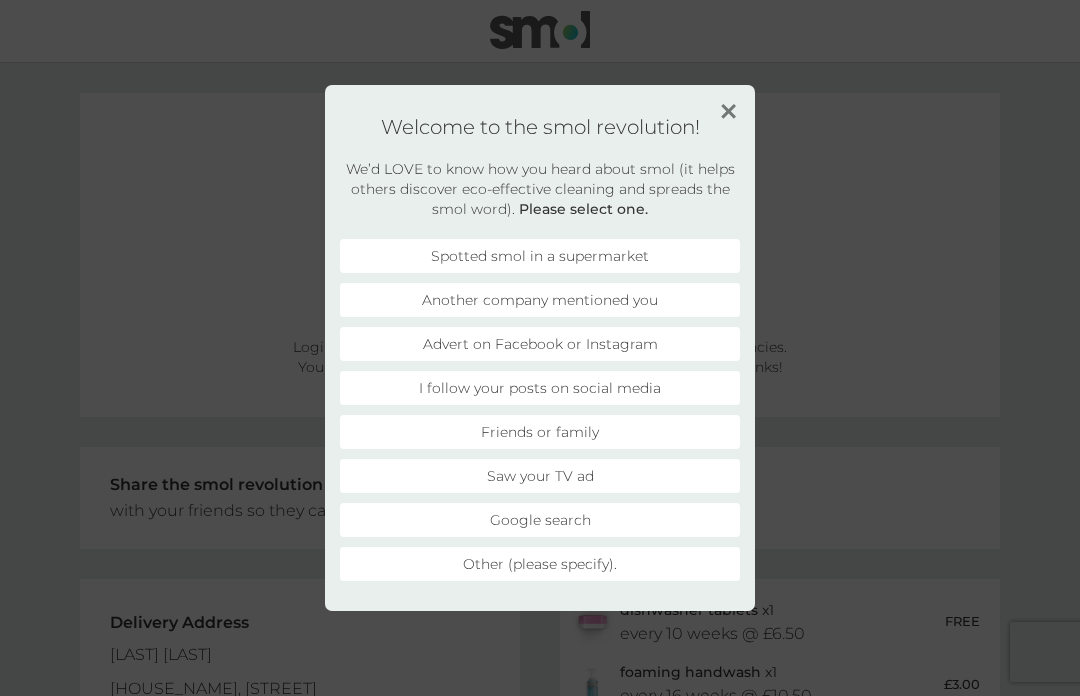 click on "Advert on Facebook or Instagram" at bounding box center (540, 344) 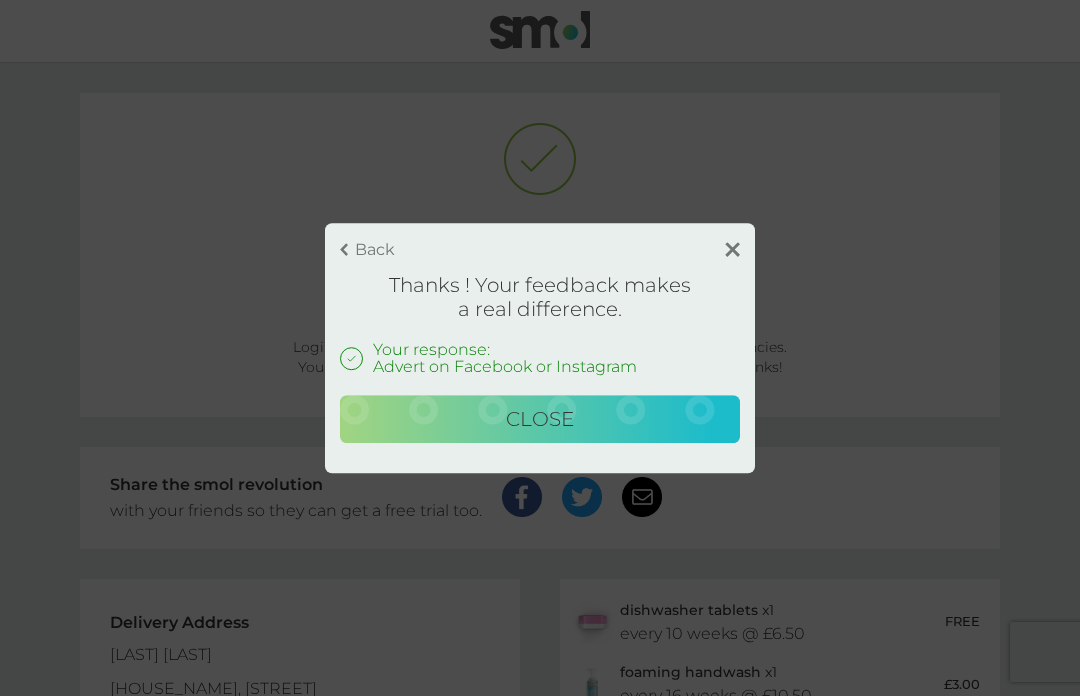 click on "Close" at bounding box center [540, 419] 